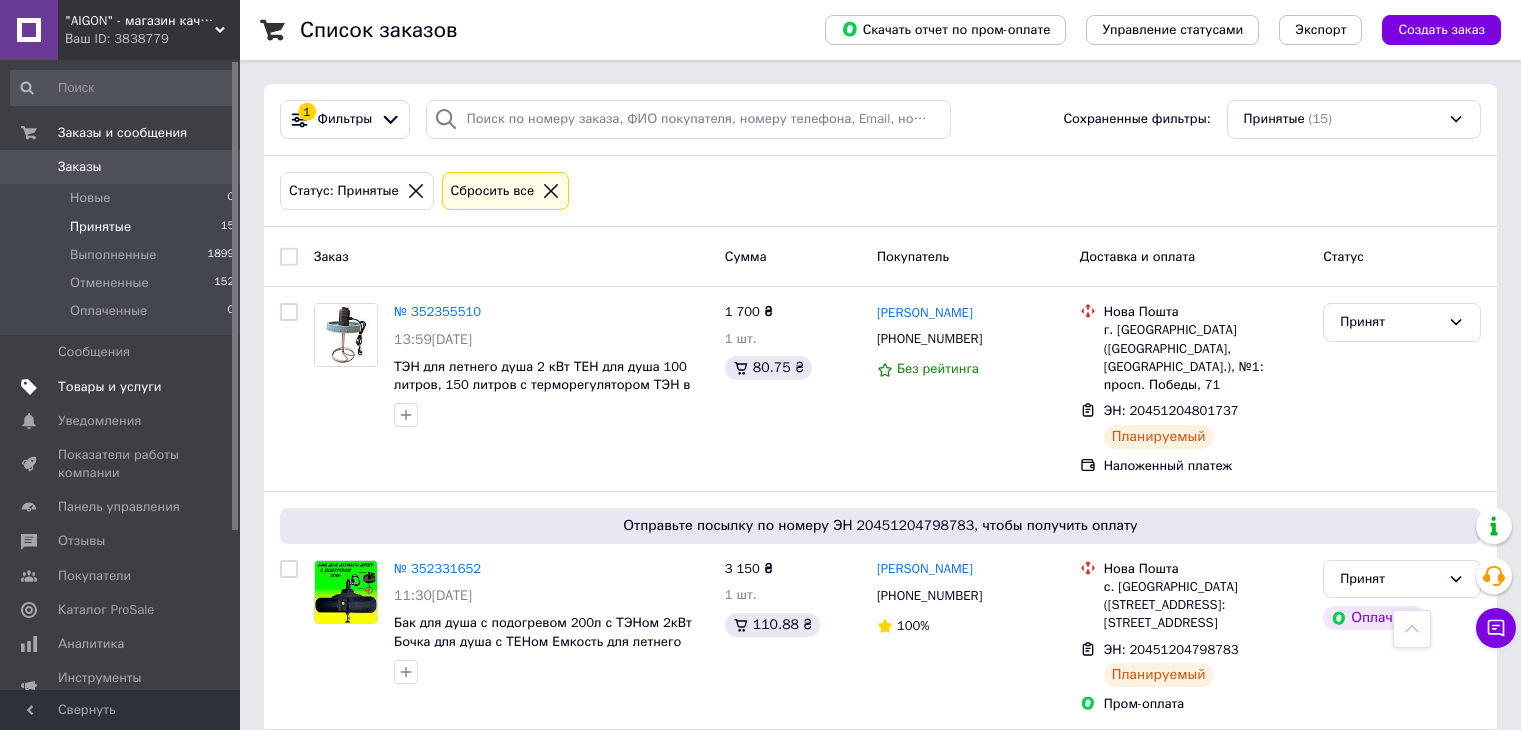 scroll, scrollTop: 2319, scrollLeft: 0, axis: vertical 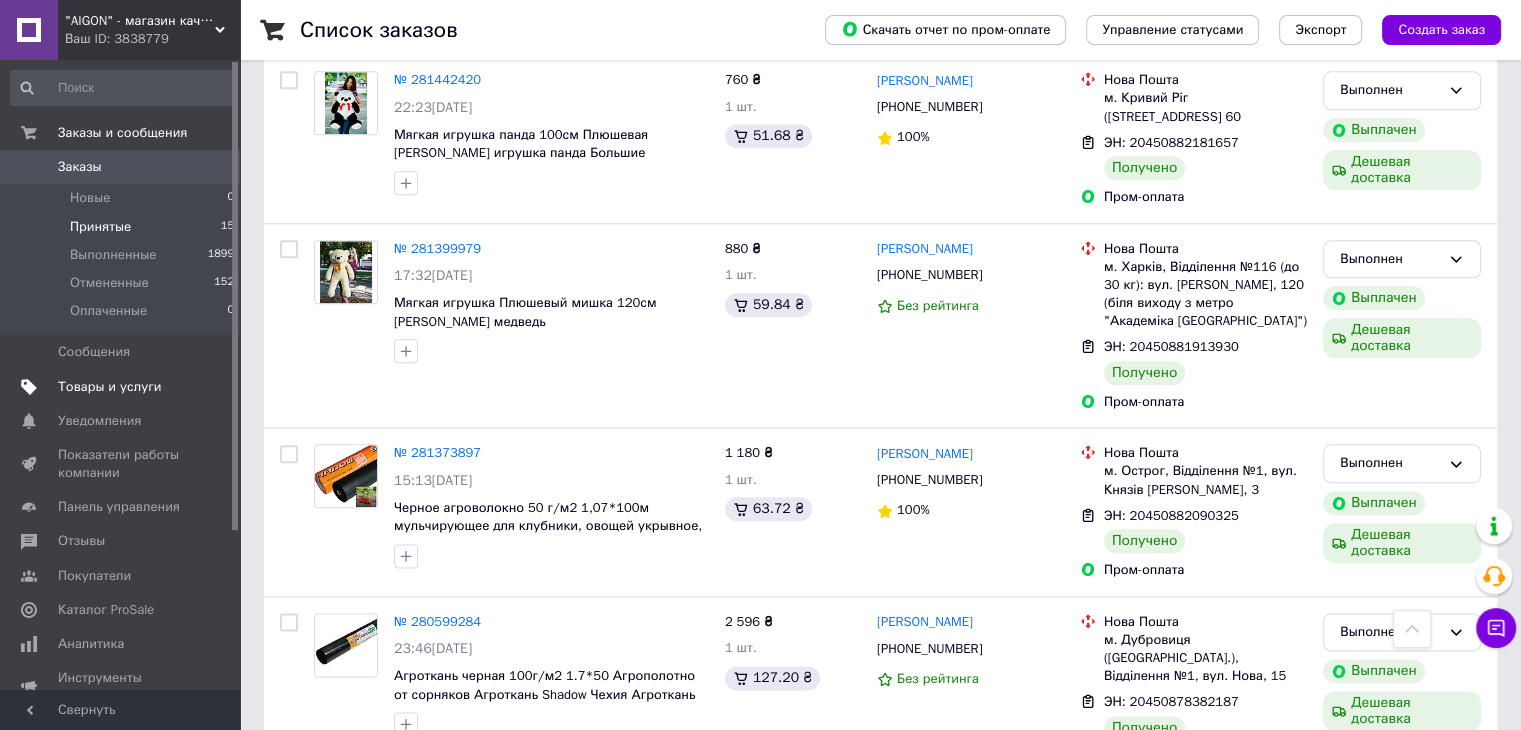 click on "Товары и услуги" at bounding box center [110, 387] 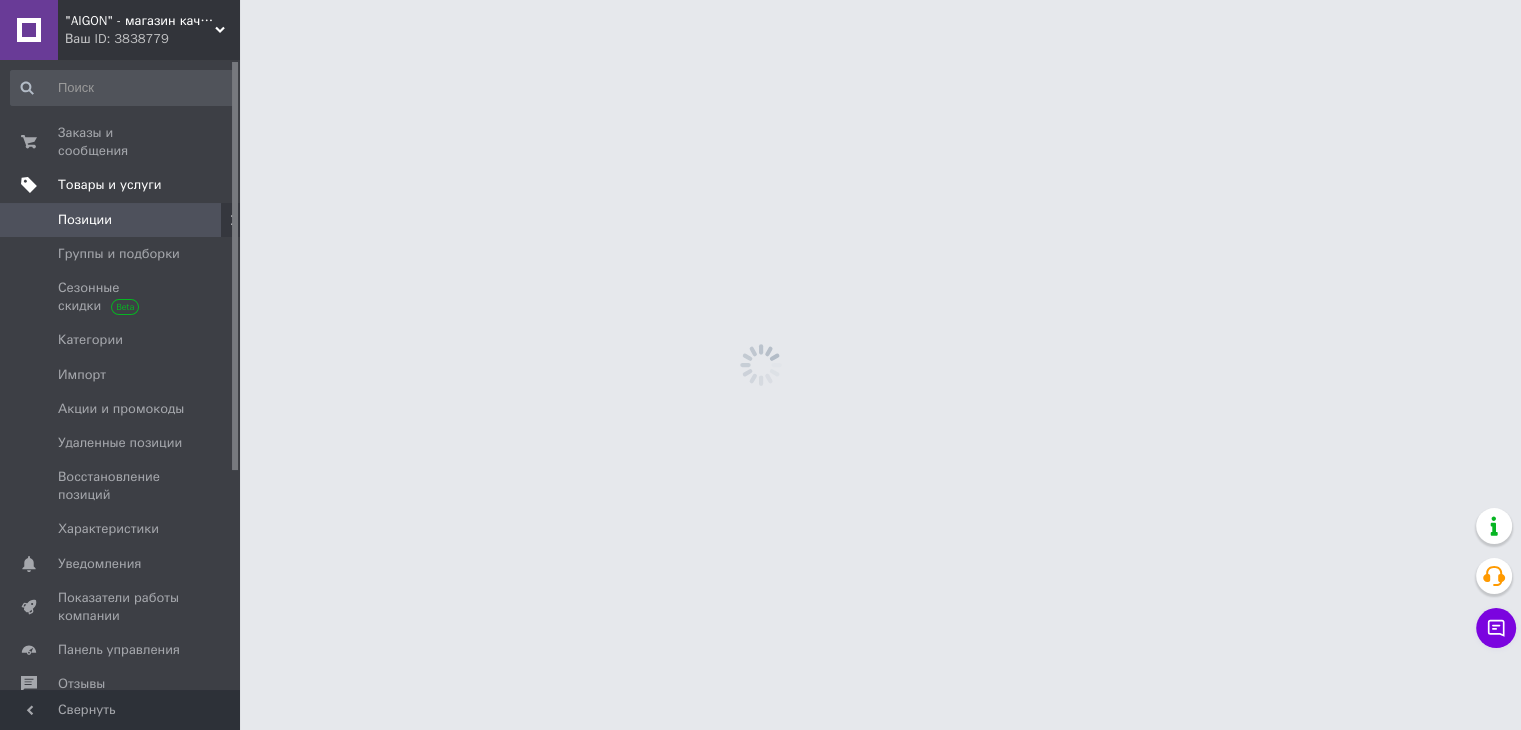scroll, scrollTop: 0, scrollLeft: 0, axis: both 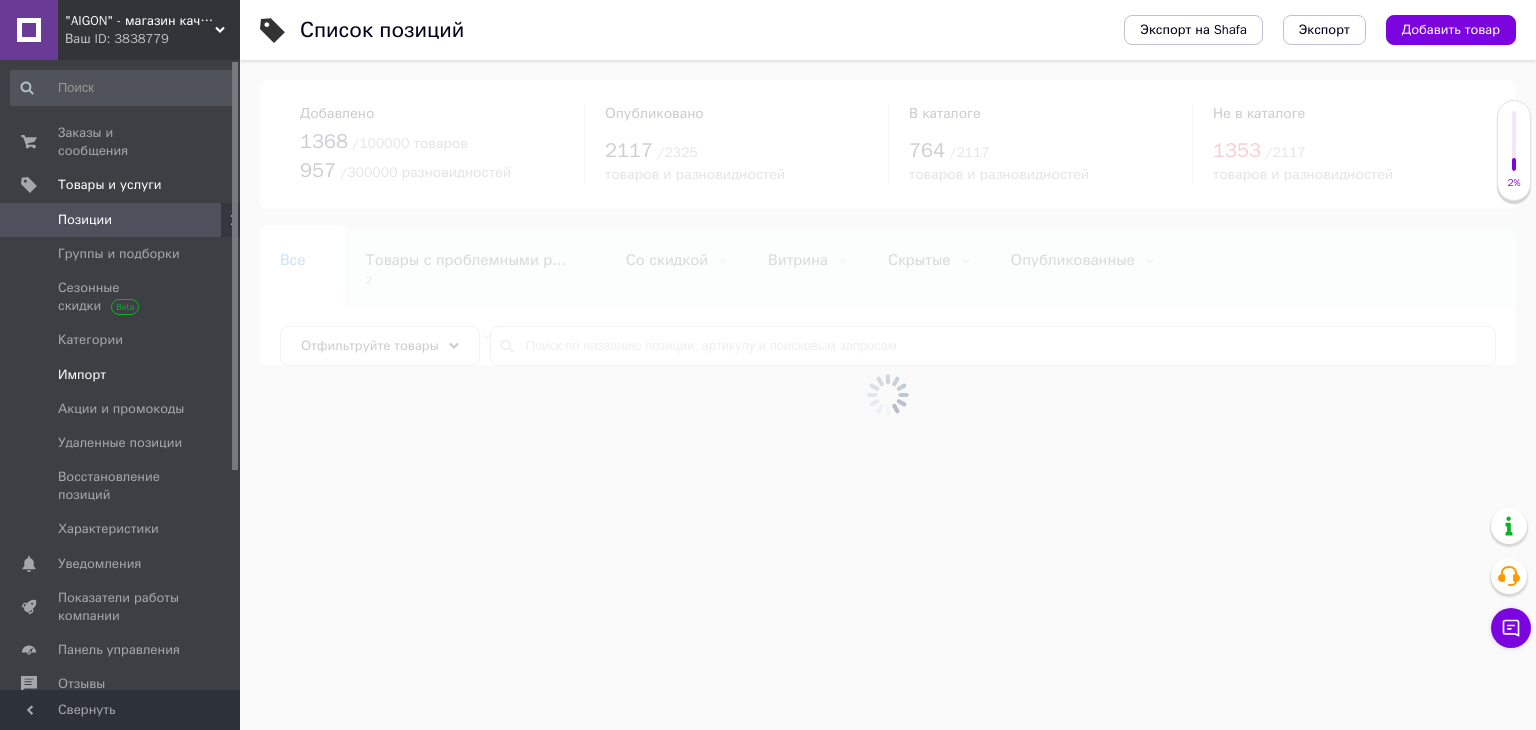 click on "Импорт" at bounding box center (82, 375) 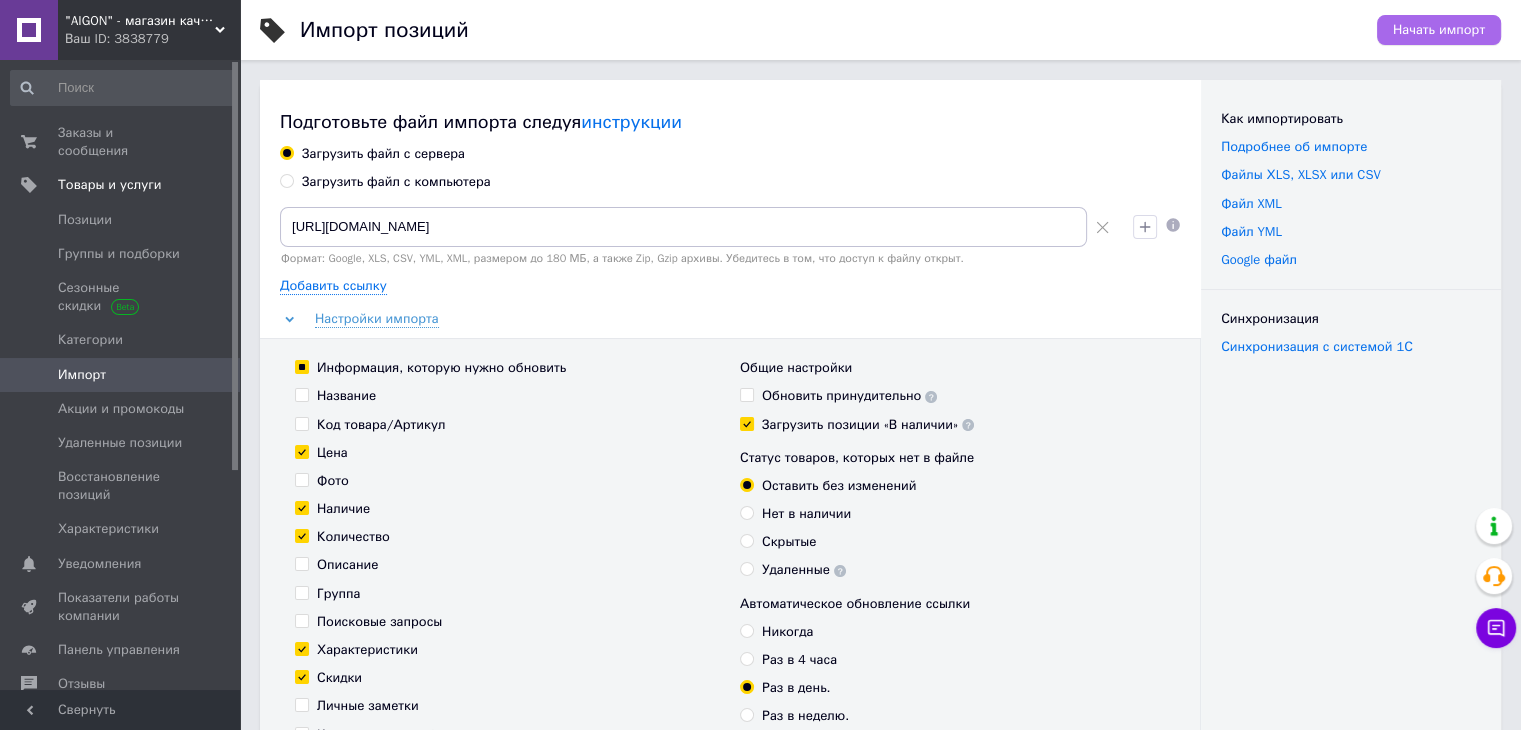 click on "Начать импорт" at bounding box center [1439, 30] 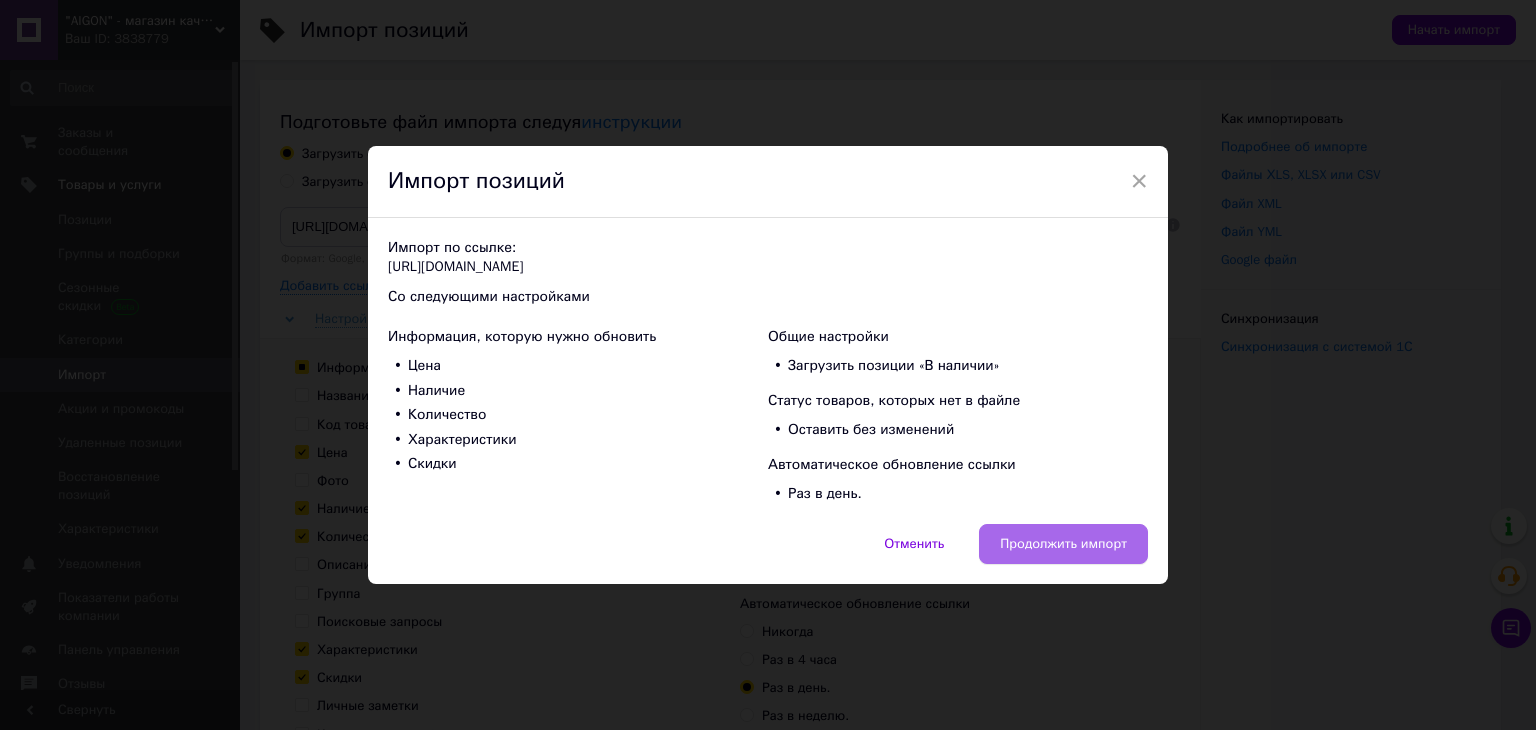 click on "Продолжить импорт" at bounding box center [1063, 544] 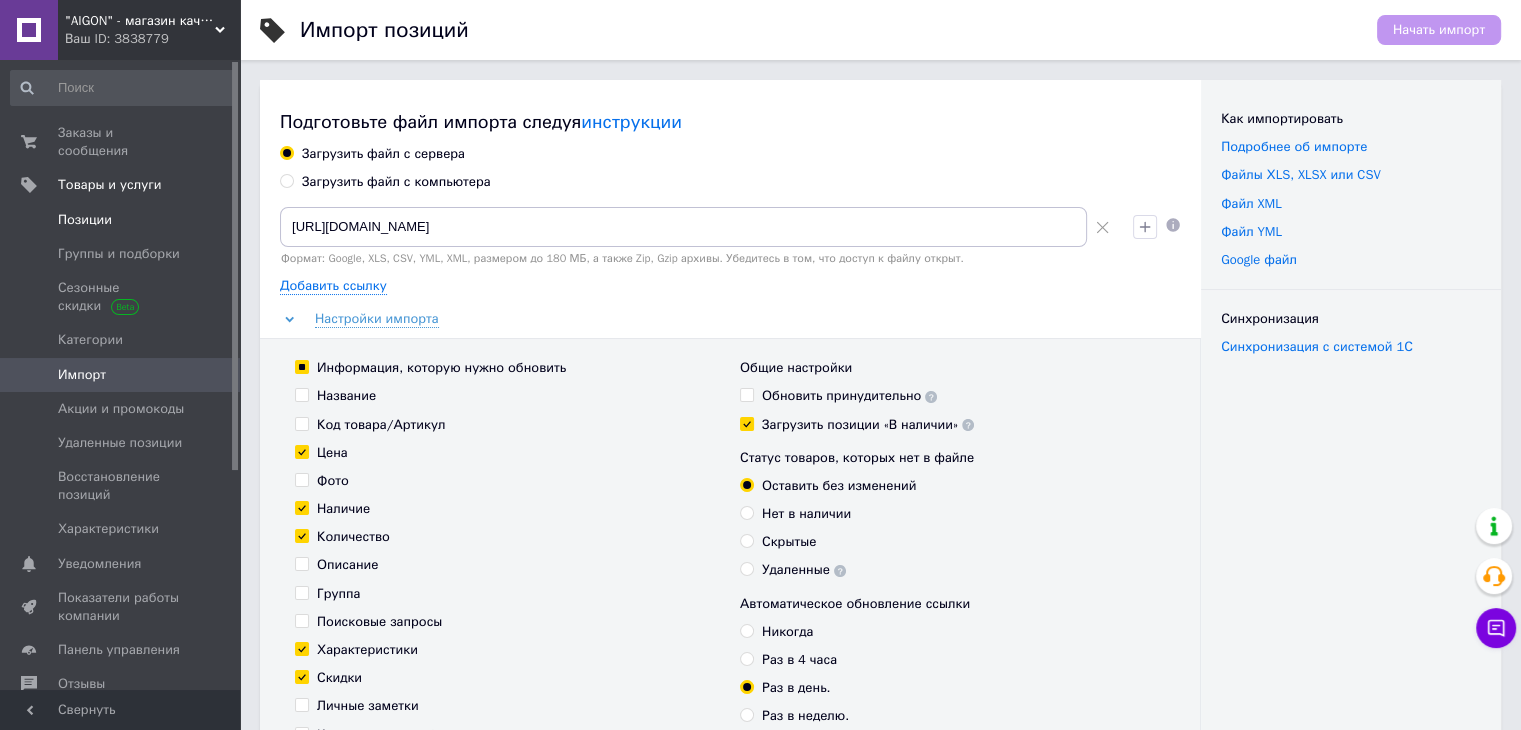 click on "Позиции" at bounding box center [85, 220] 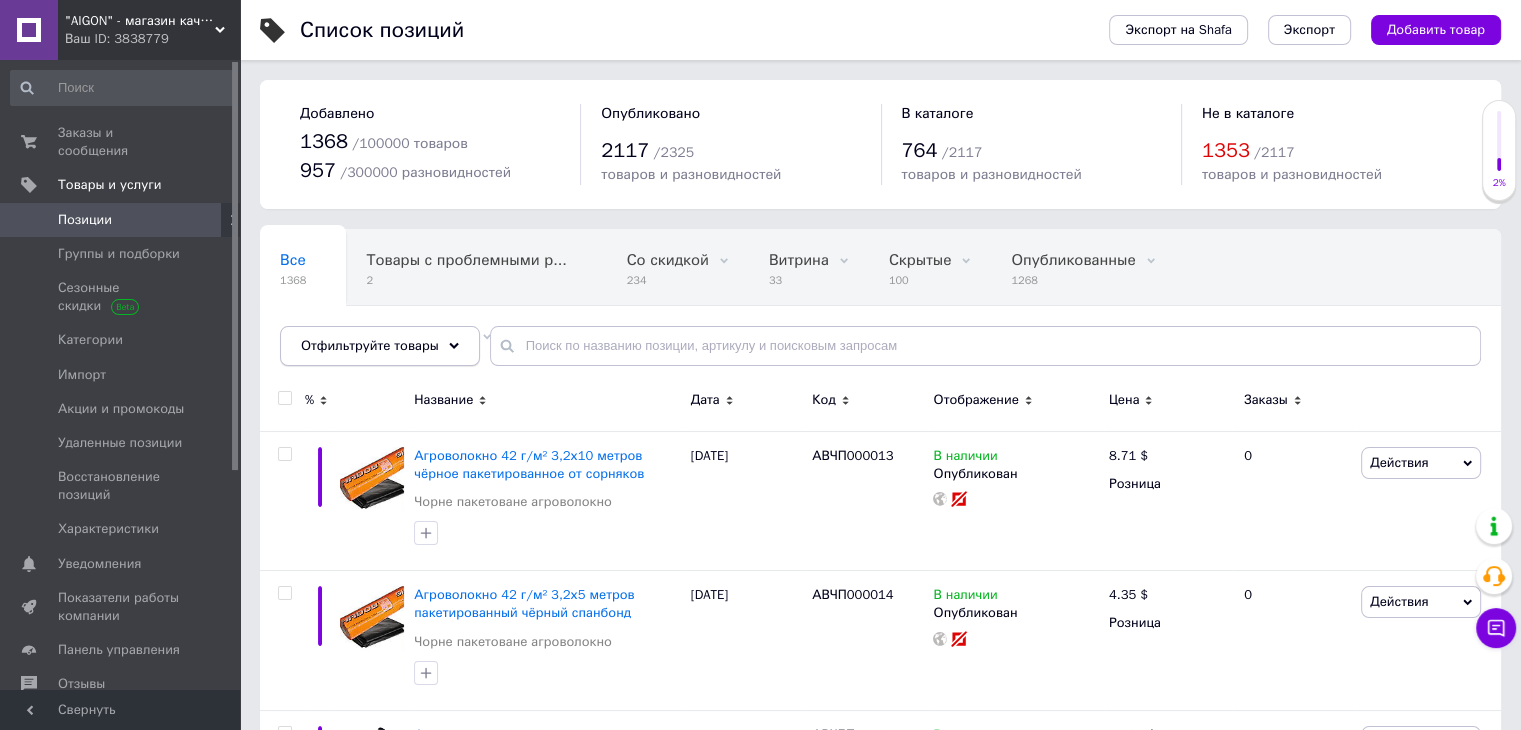 click on "Отфильтруйте товары" at bounding box center (370, 345) 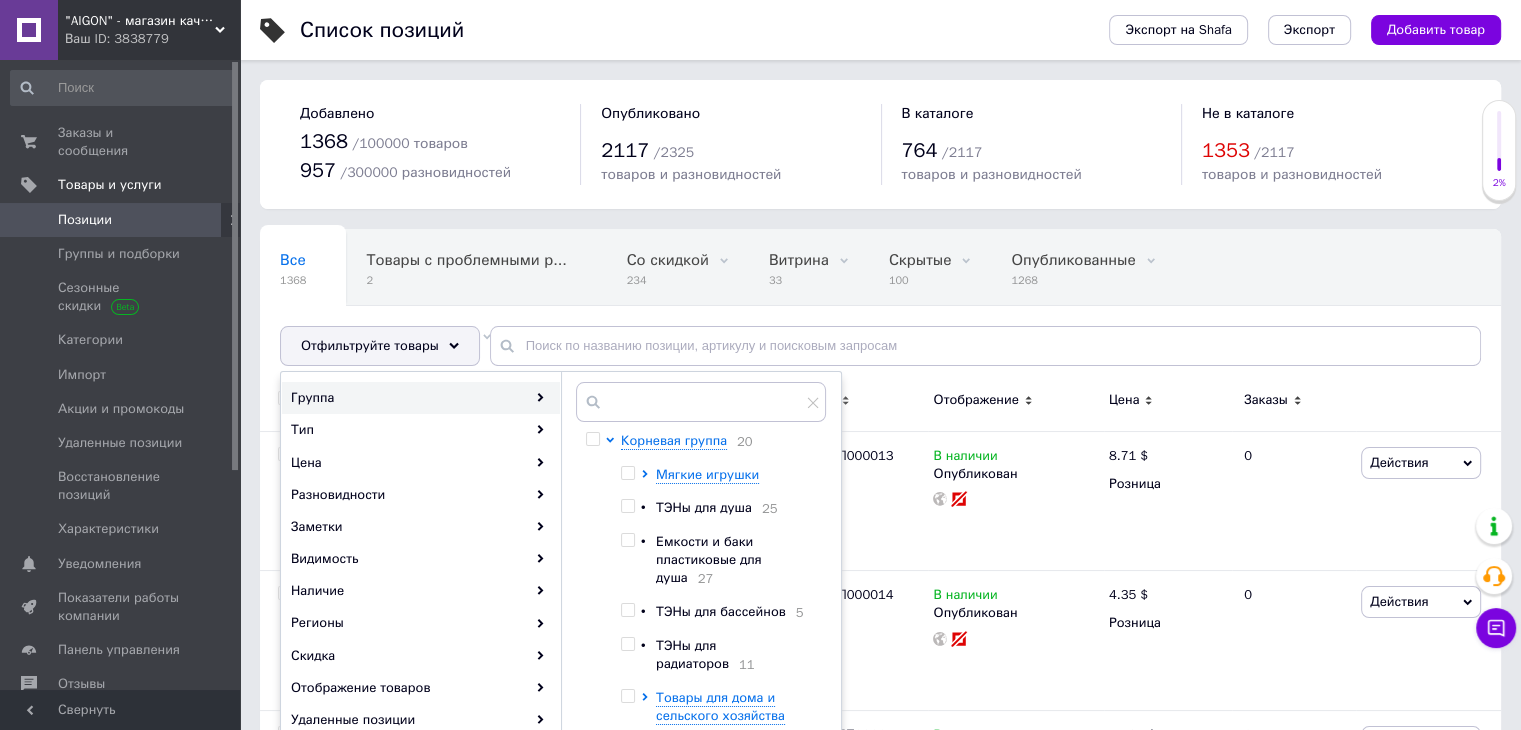 click at bounding box center [627, 506] 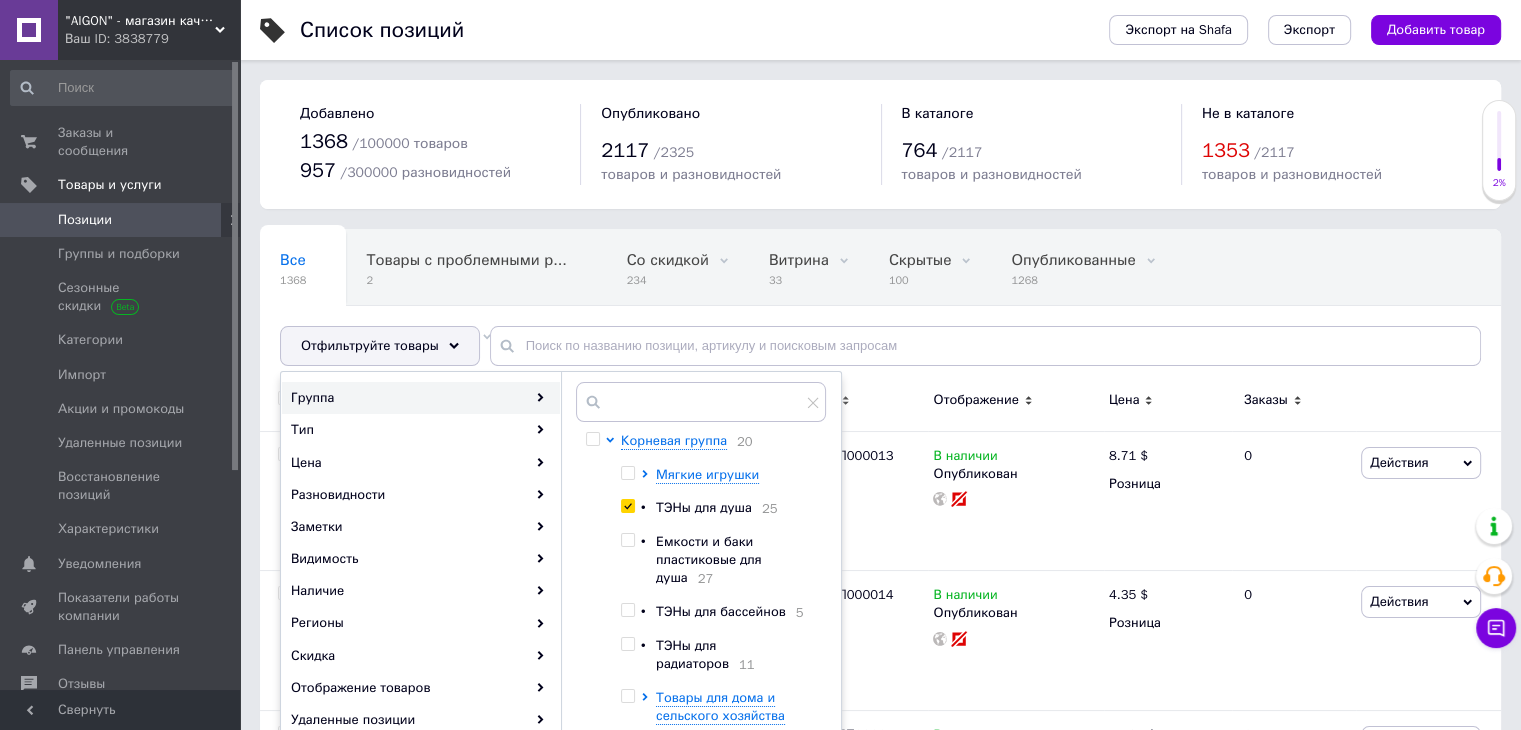 checkbox on "true" 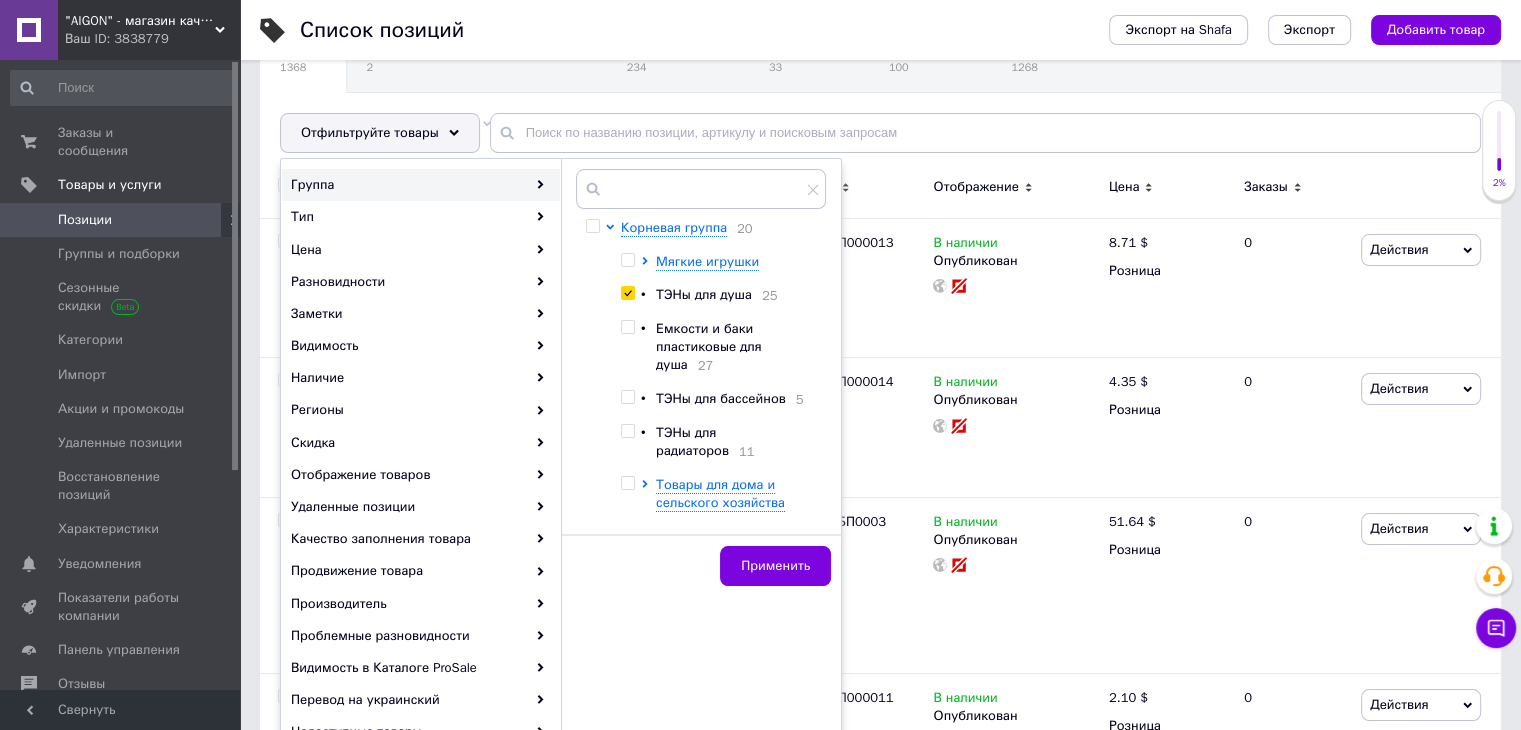scroll, scrollTop: 266, scrollLeft: 0, axis: vertical 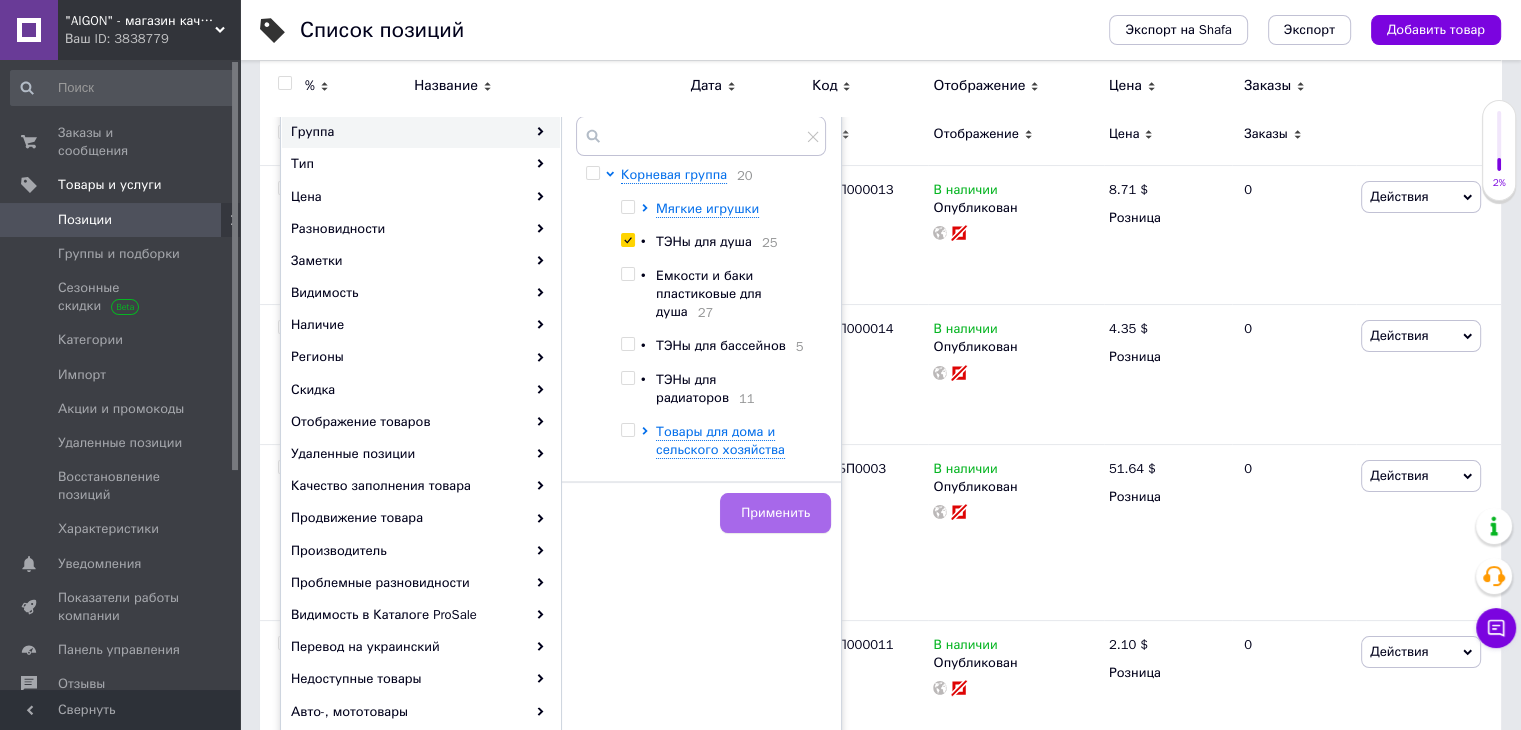click on "Применить" at bounding box center (775, 513) 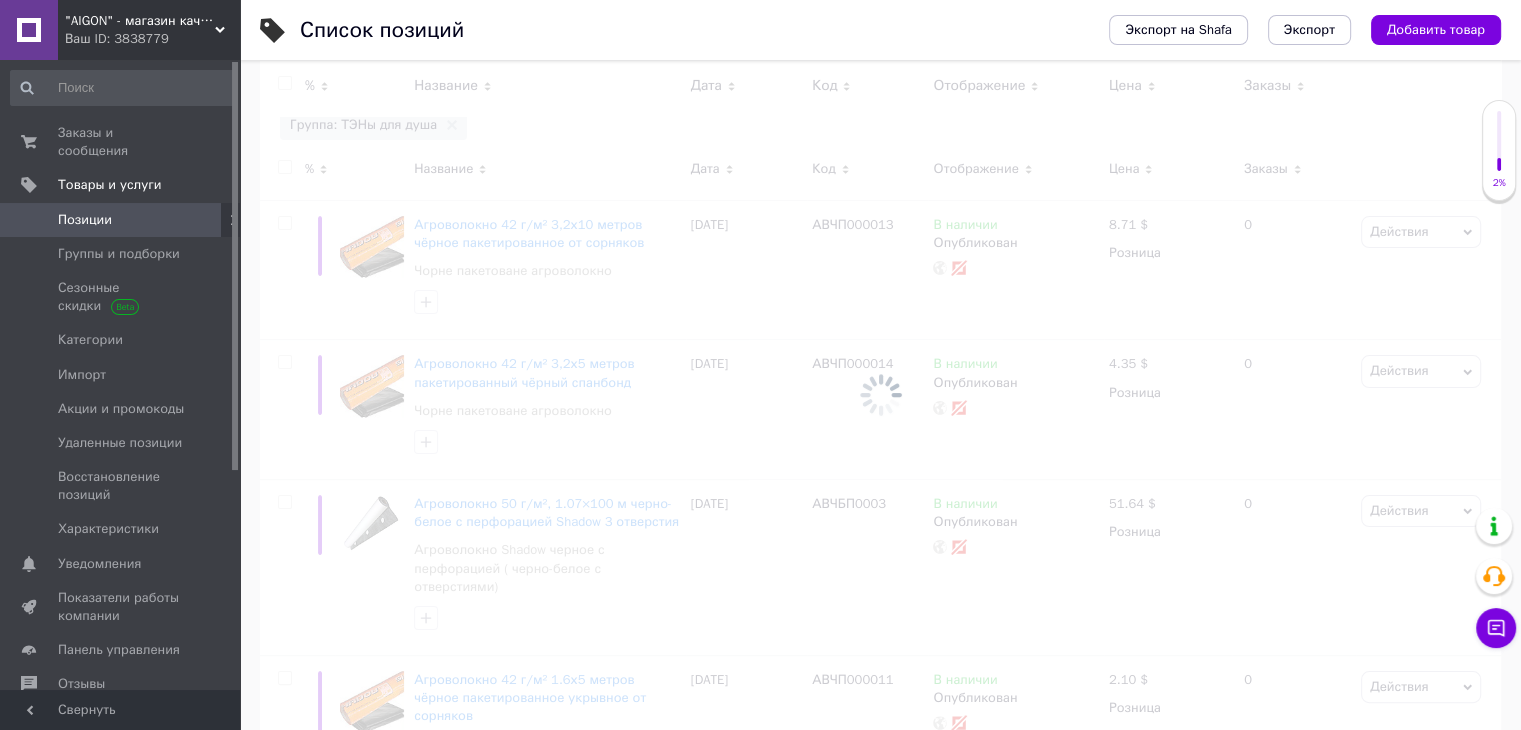 scroll, scrollTop: 0, scrollLeft: 343, axis: horizontal 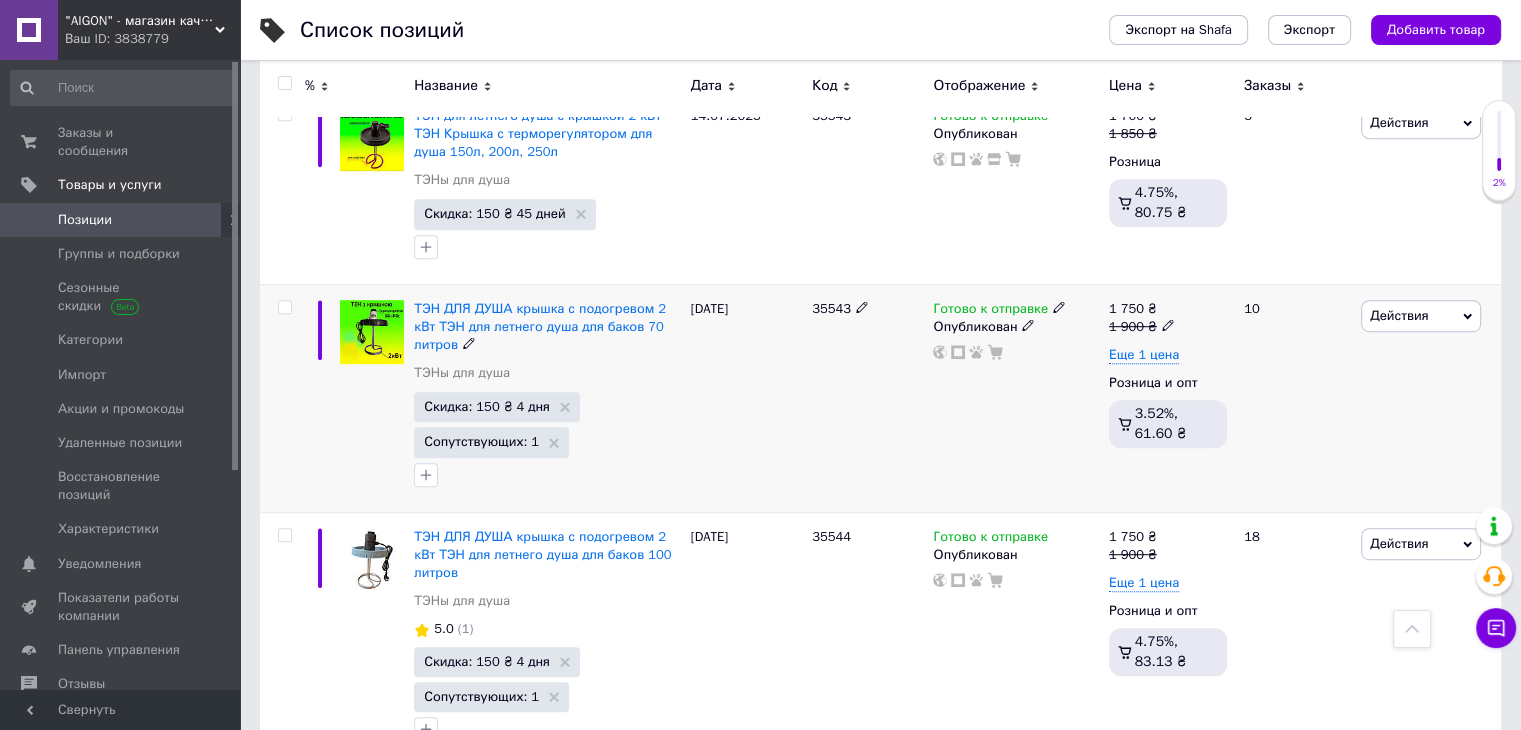 click at bounding box center (284, 307) 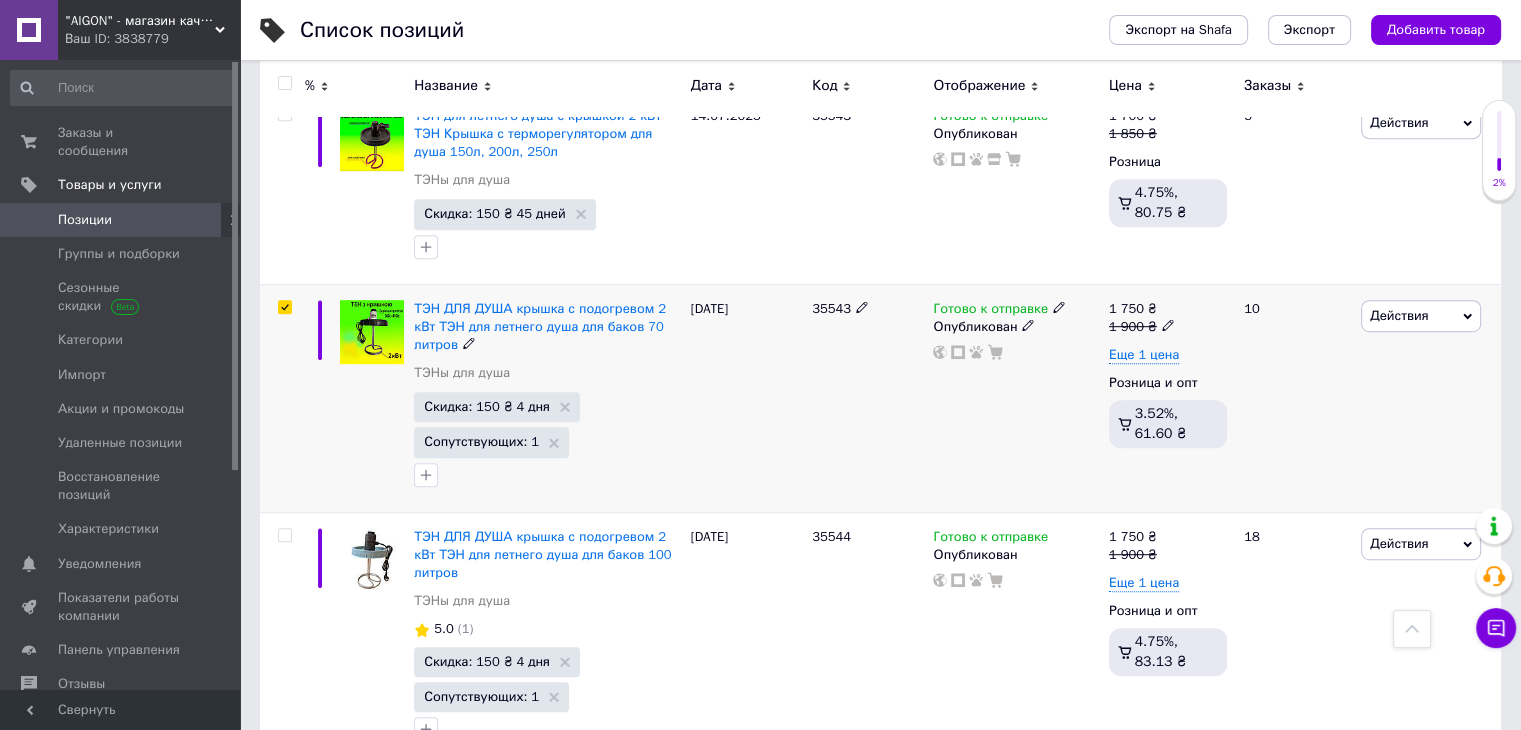 checkbox on "true" 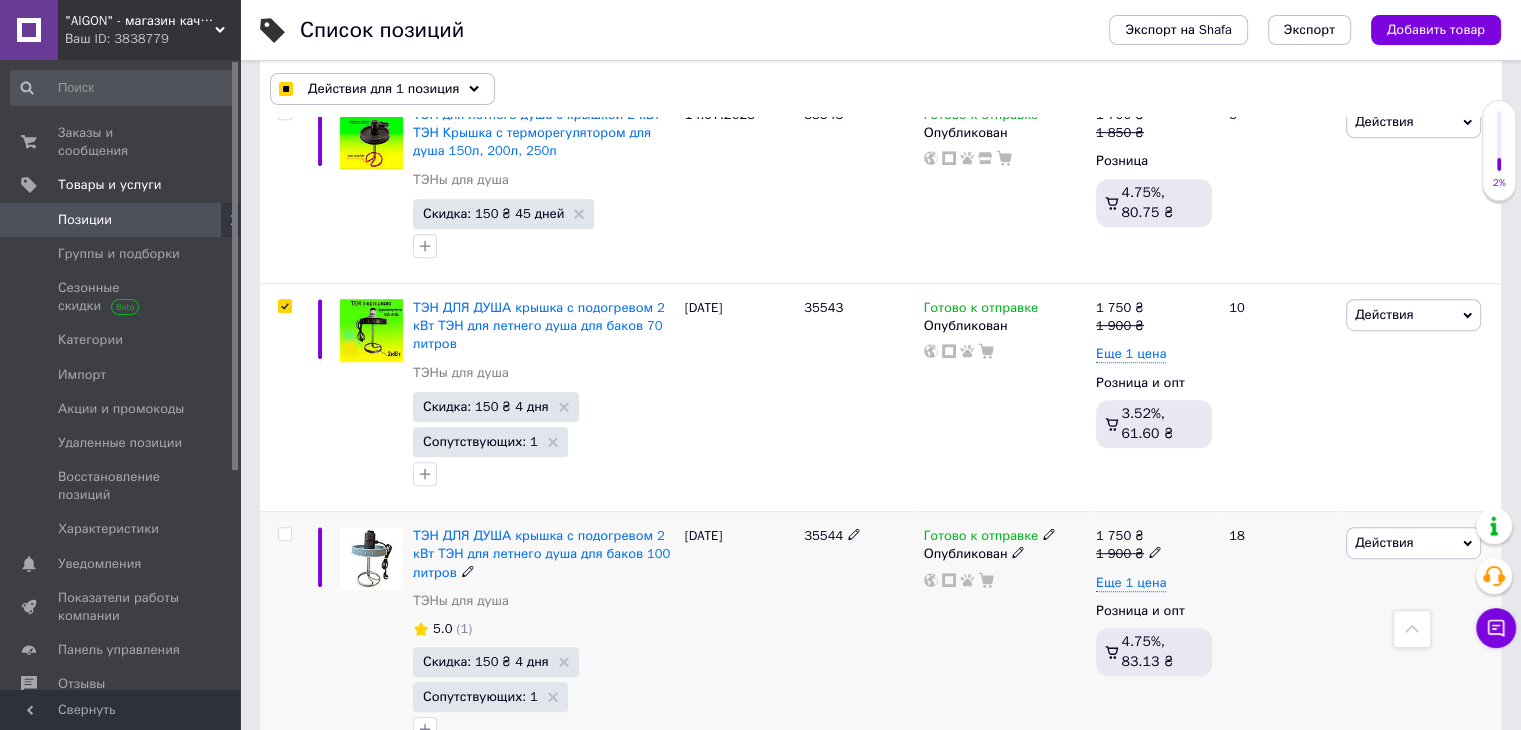 click at bounding box center (284, 534) 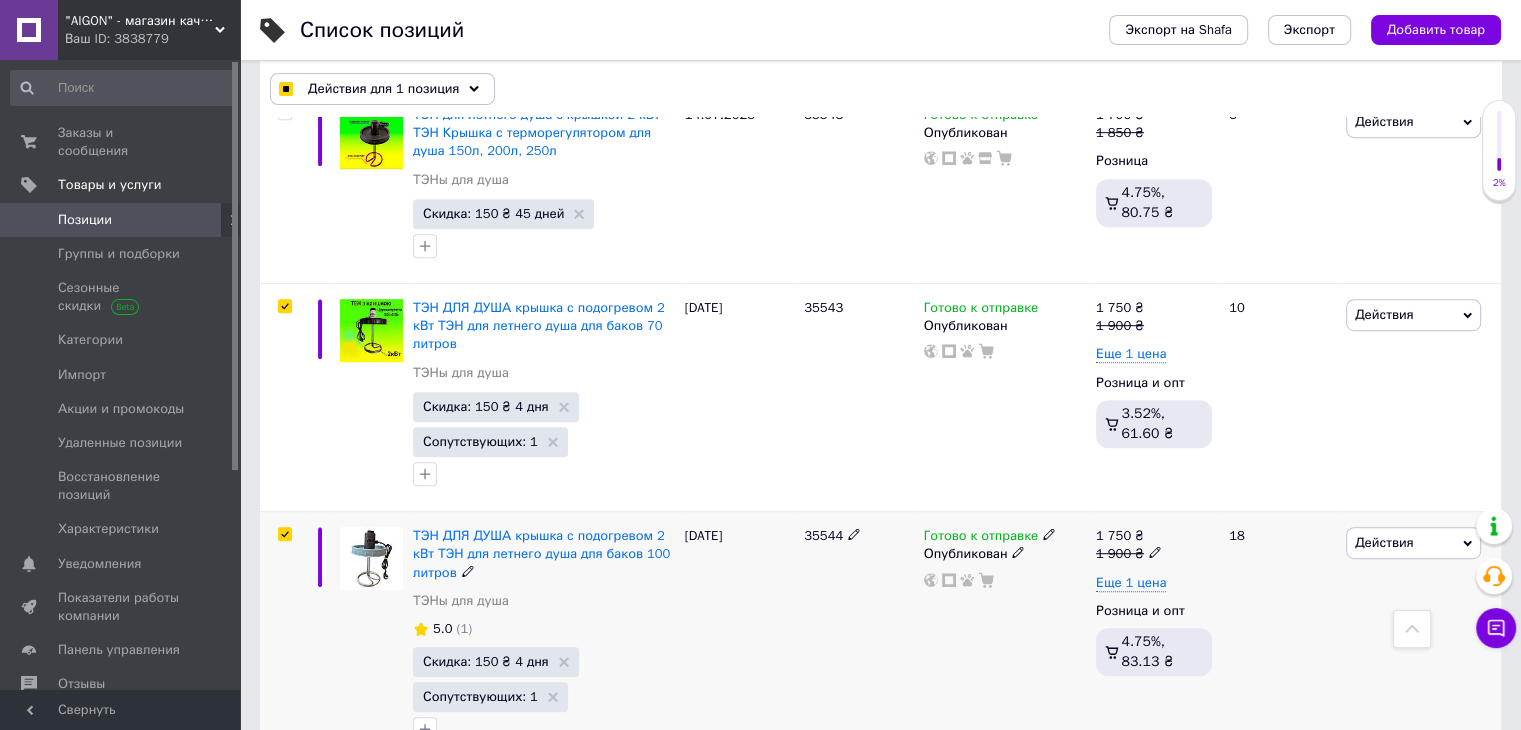 checkbox on "true" 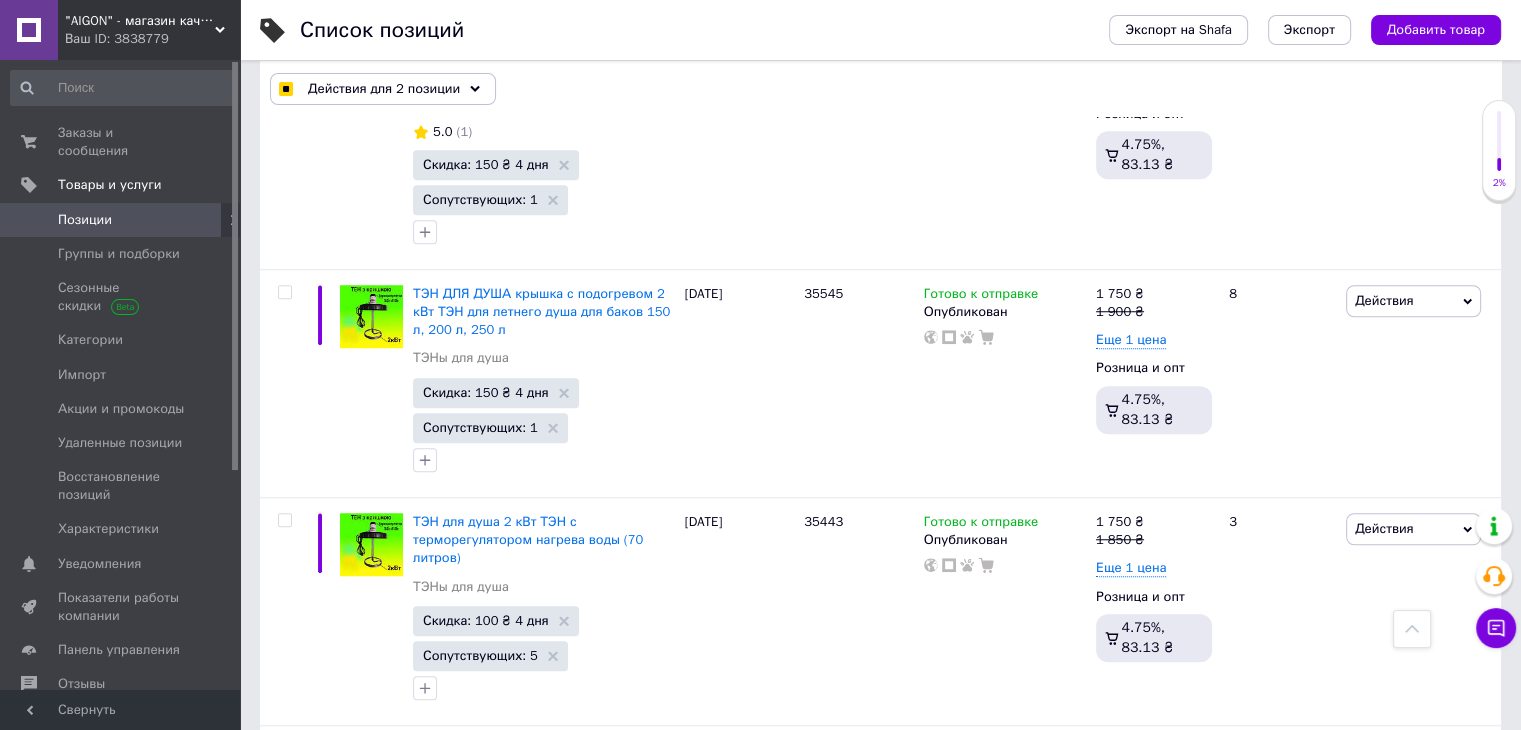 scroll, scrollTop: 1555, scrollLeft: 0, axis: vertical 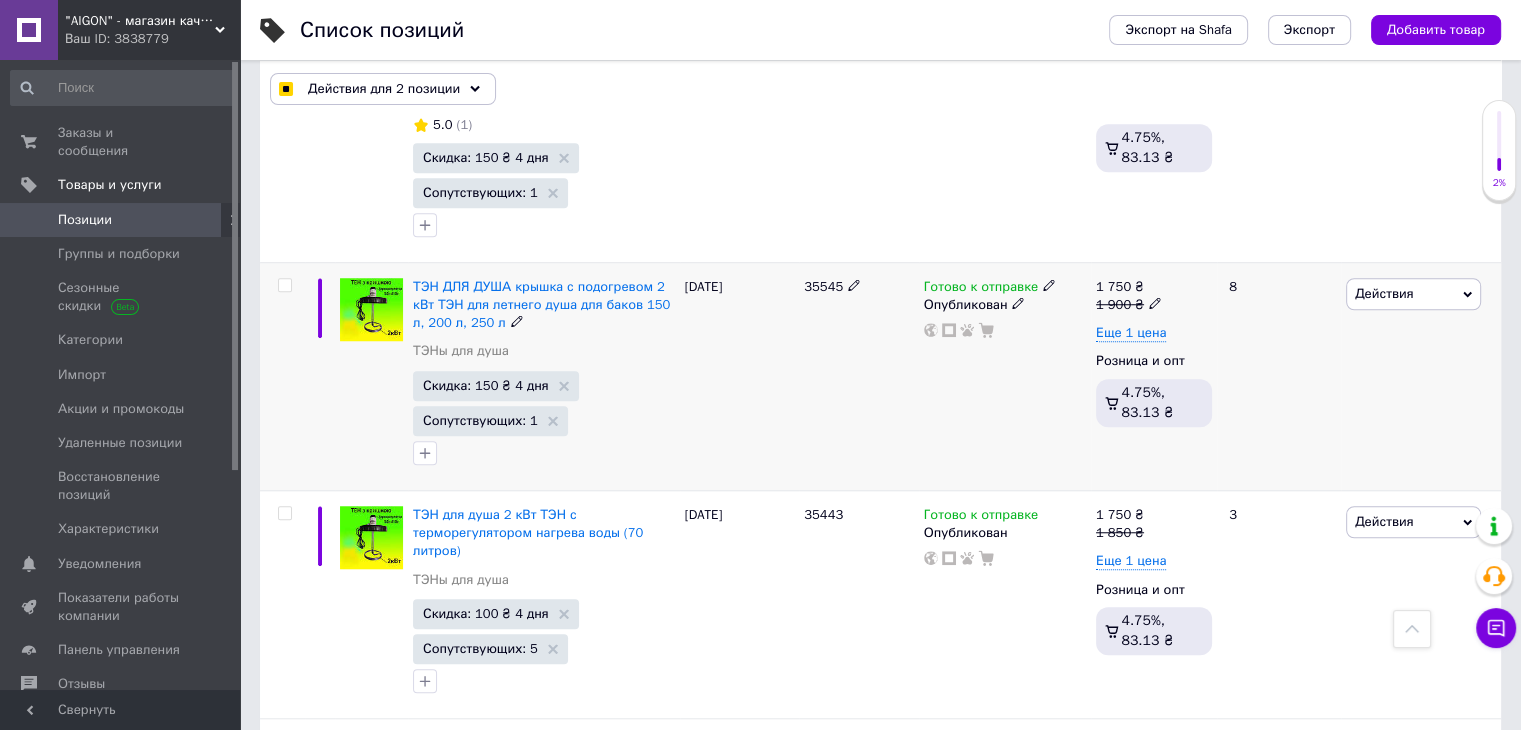 click at bounding box center (284, 285) 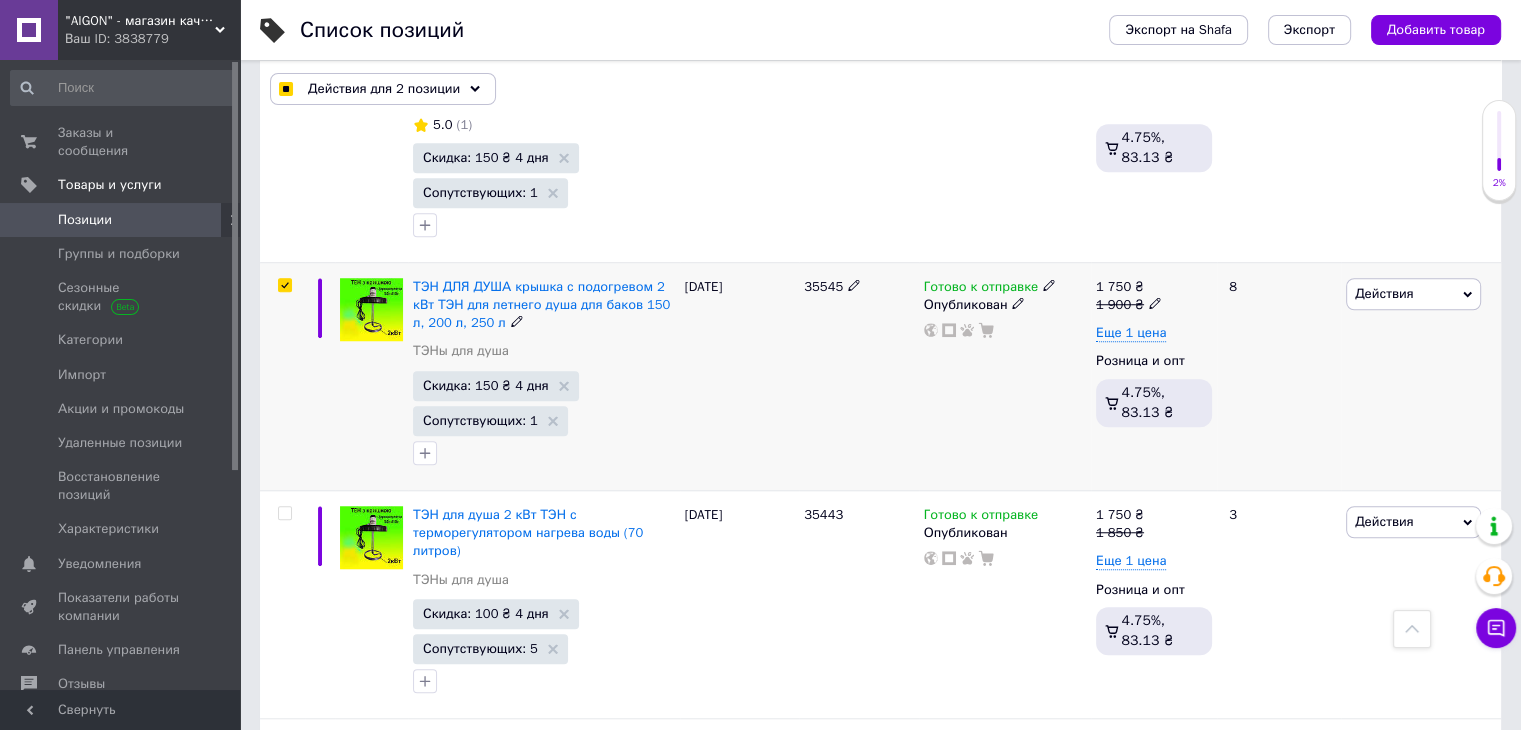 checkbox on "true" 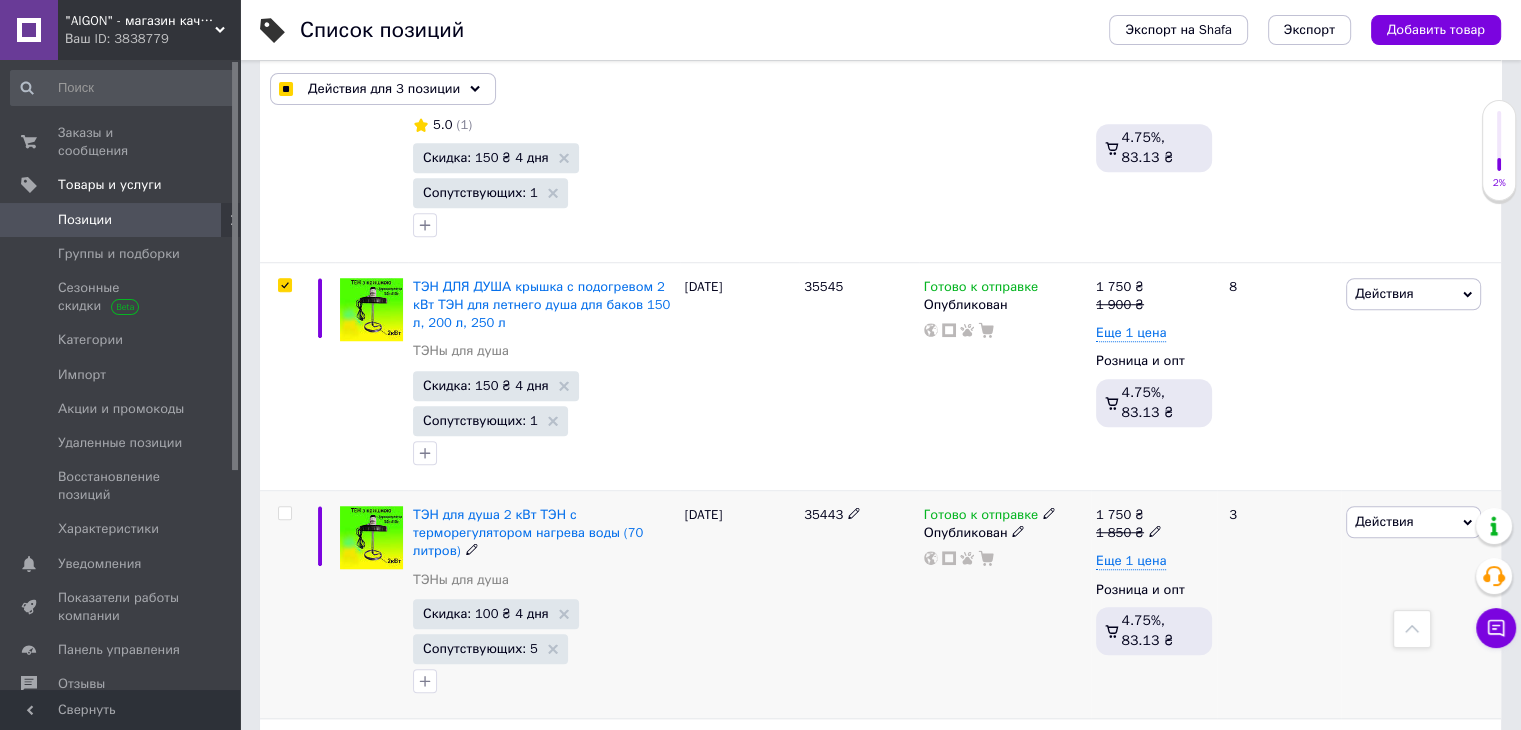 click at bounding box center [284, 513] 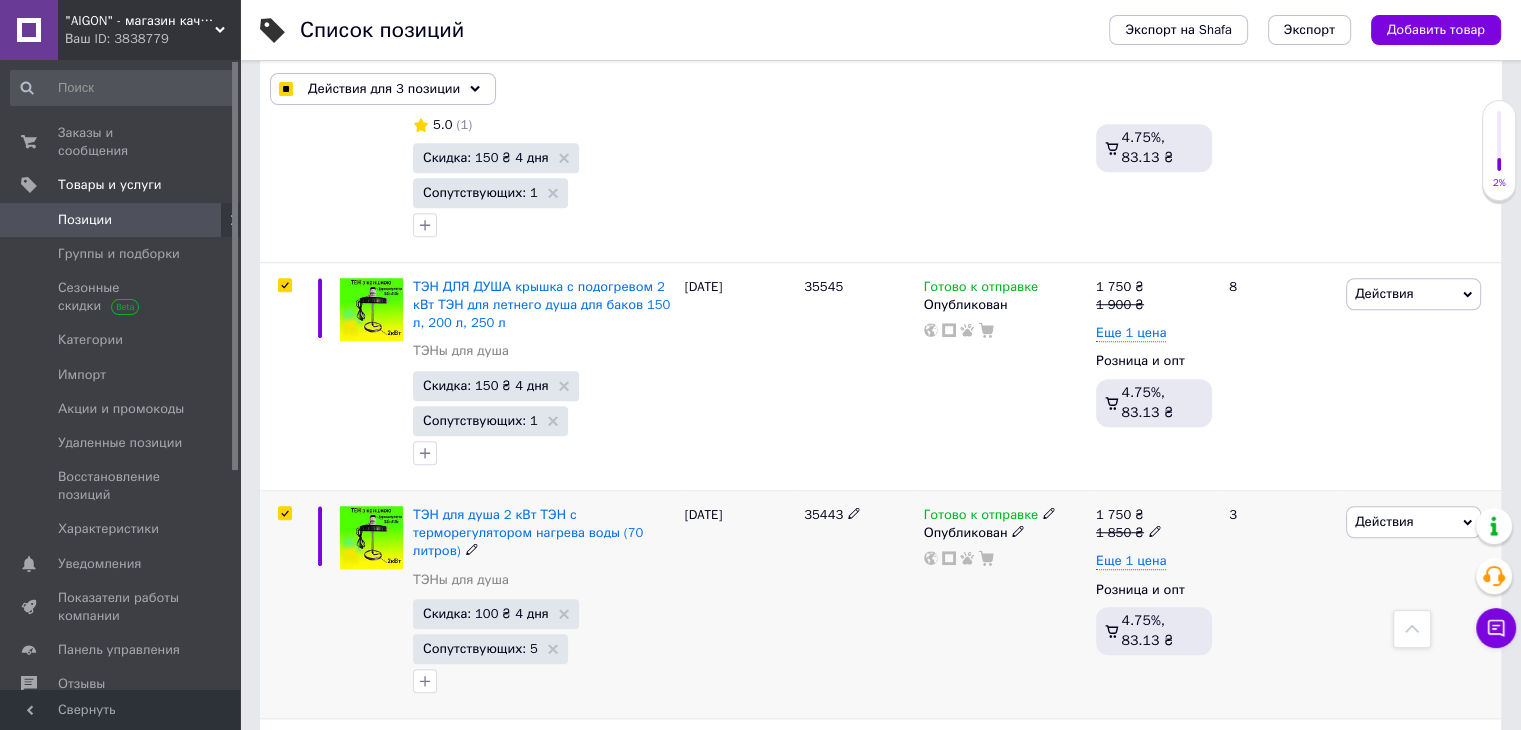 checkbox on "true" 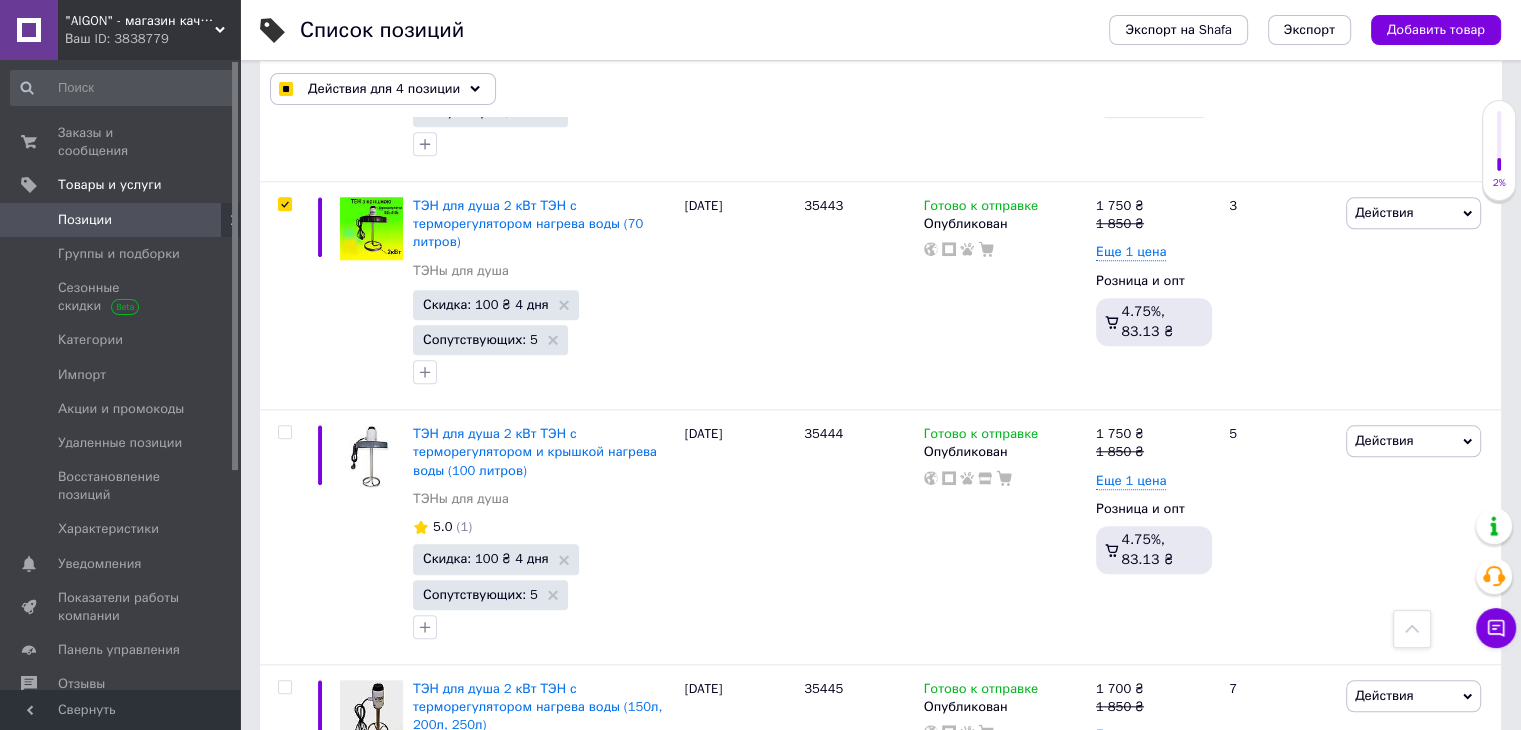 scroll, scrollTop: 1972, scrollLeft: 0, axis: vertical 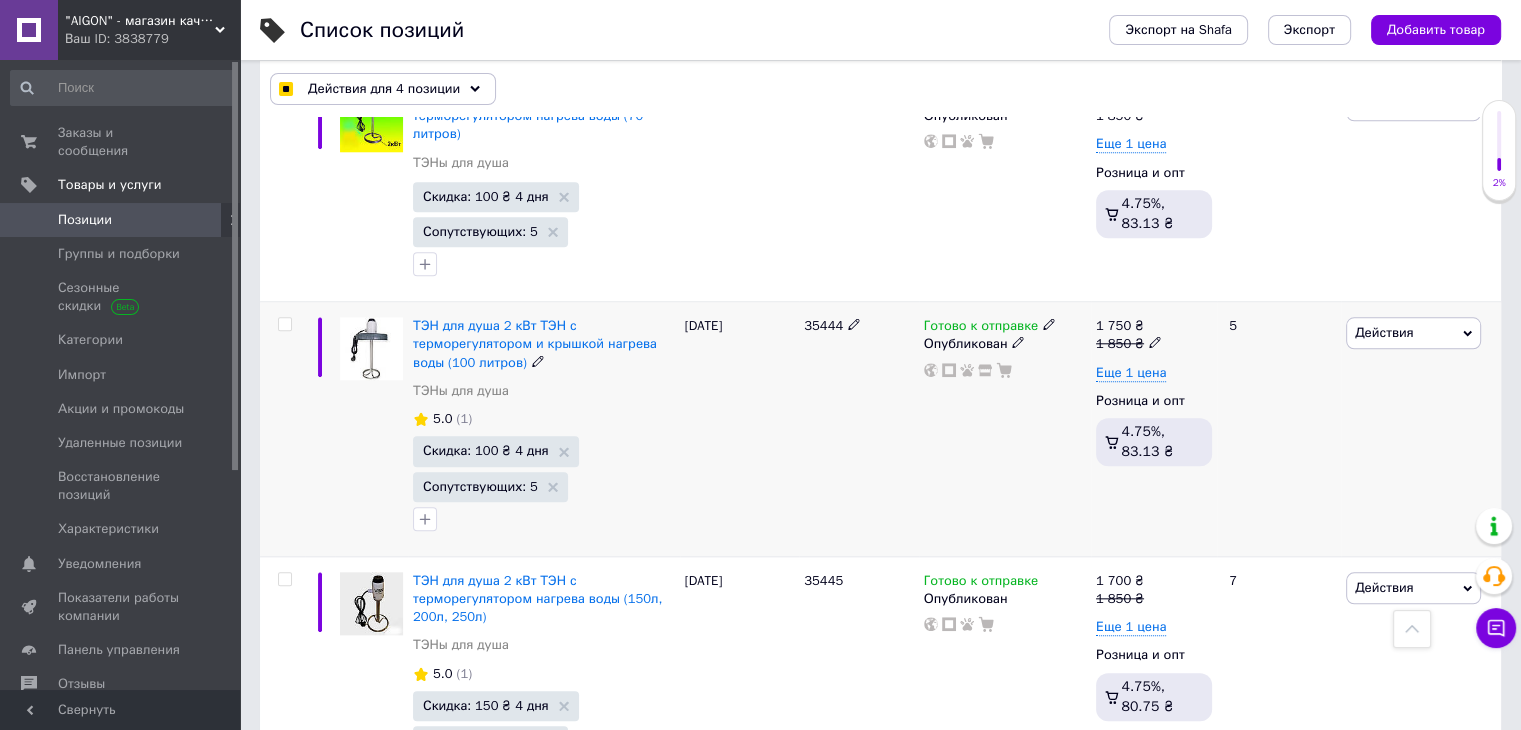 click at bounding box center (284, 324) 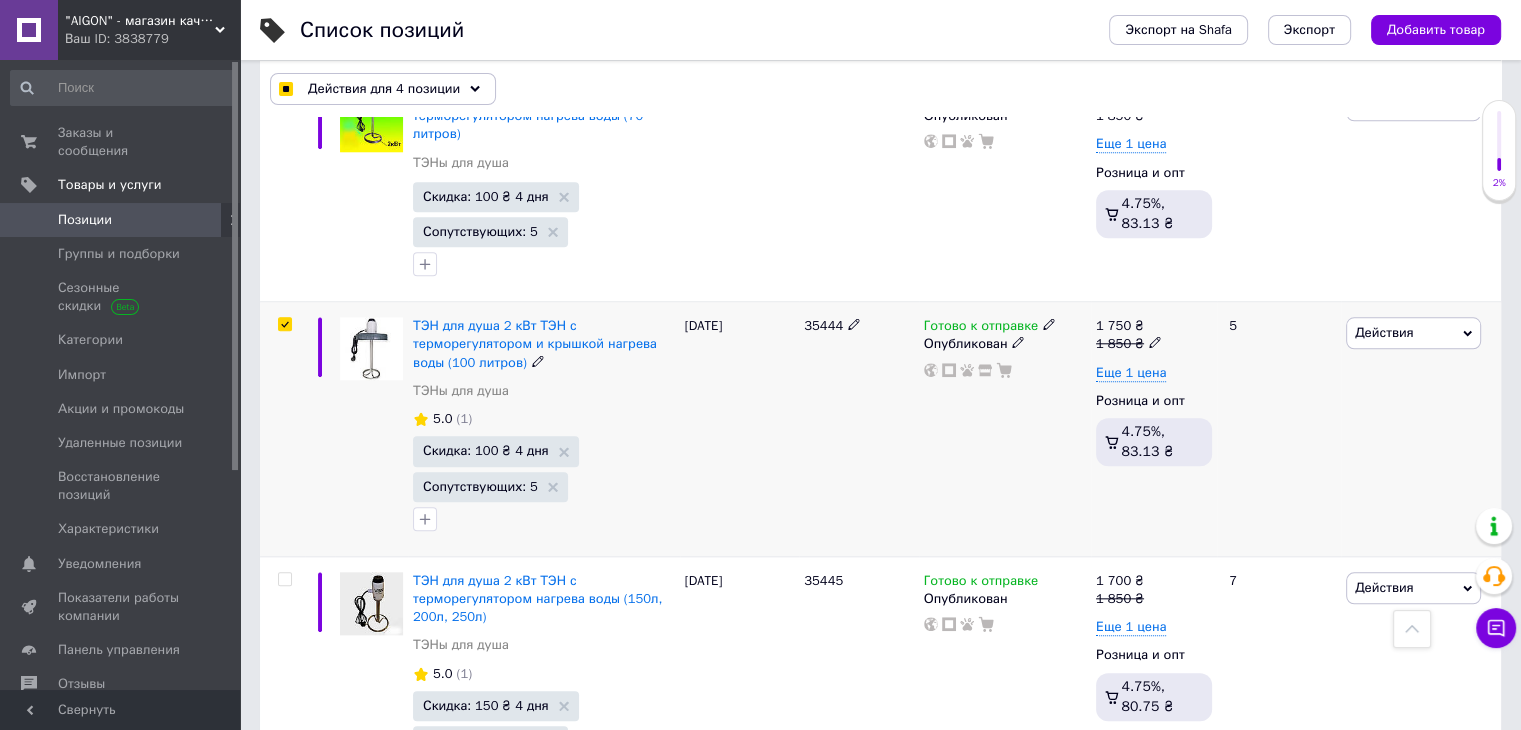 checkbox on "true" 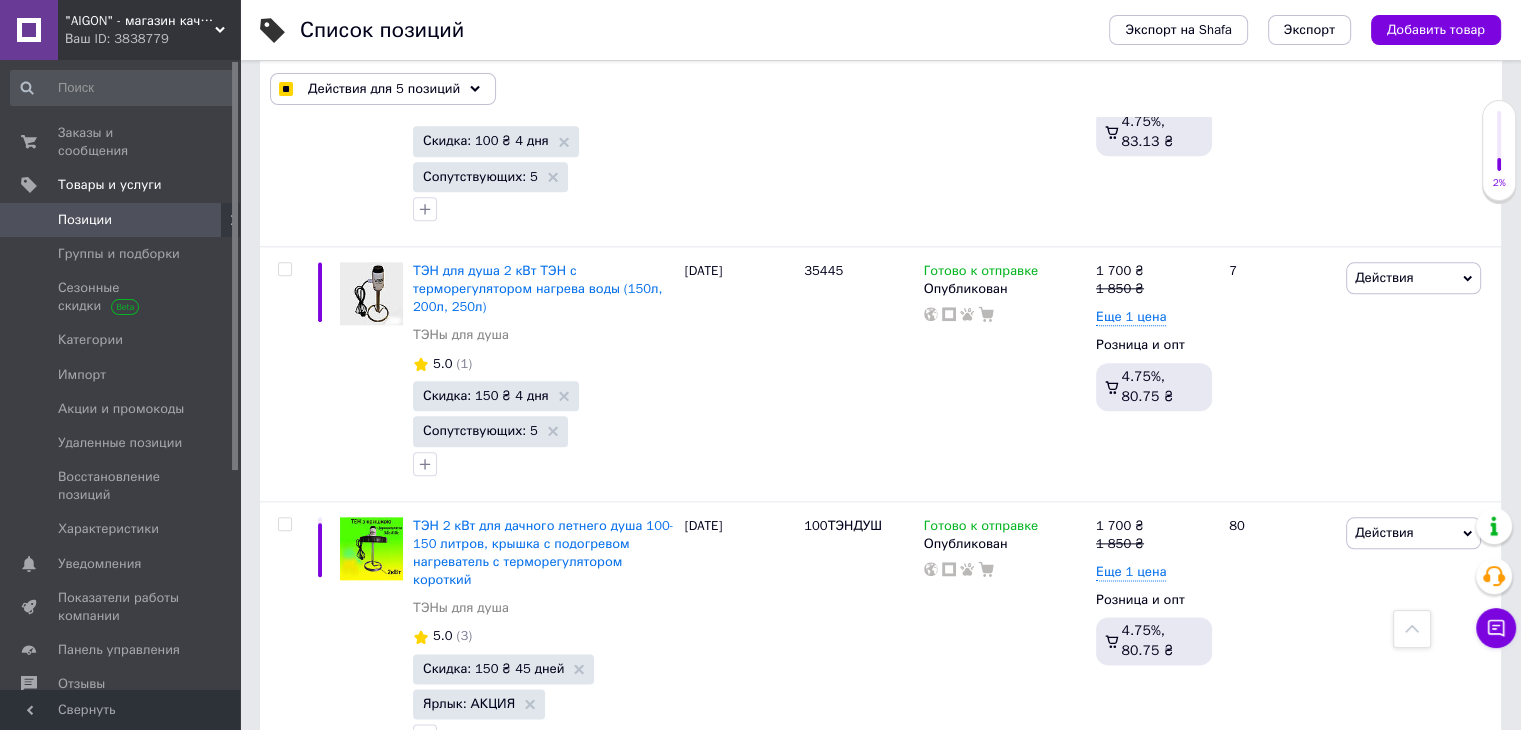scroll, scrollTop: 2296, scrollLeft: 0, axis: vertical 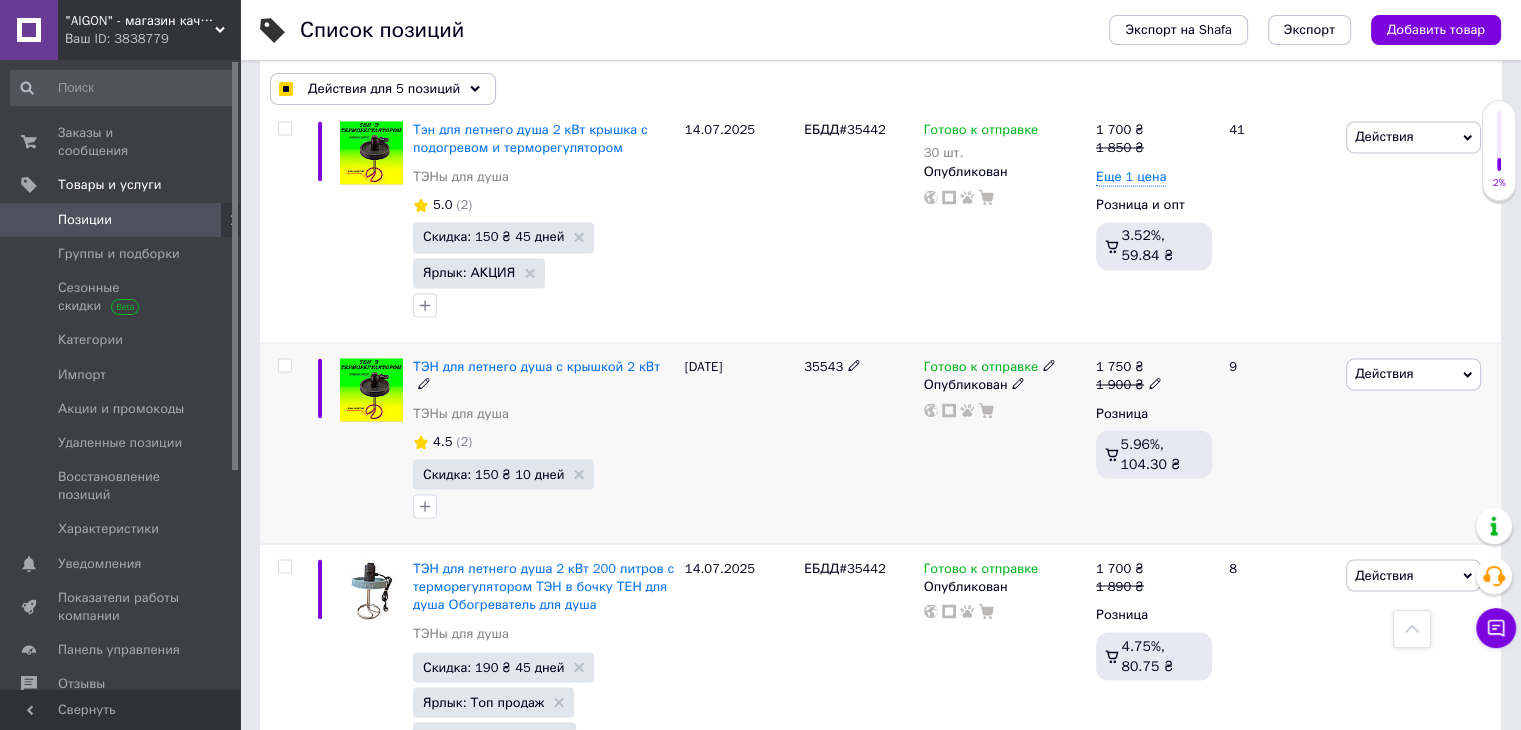click at bounding box center (285, 365) 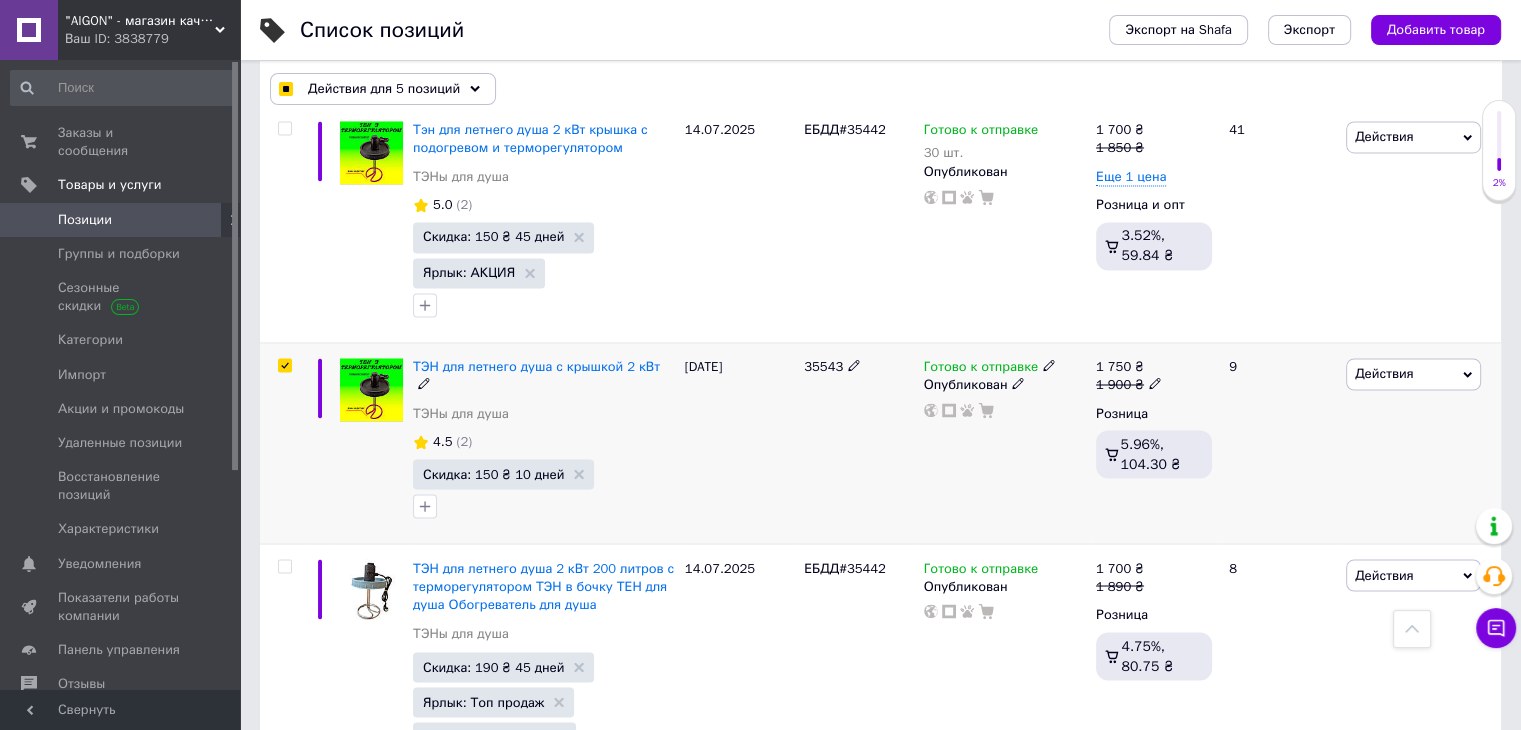 checkbox on "true" 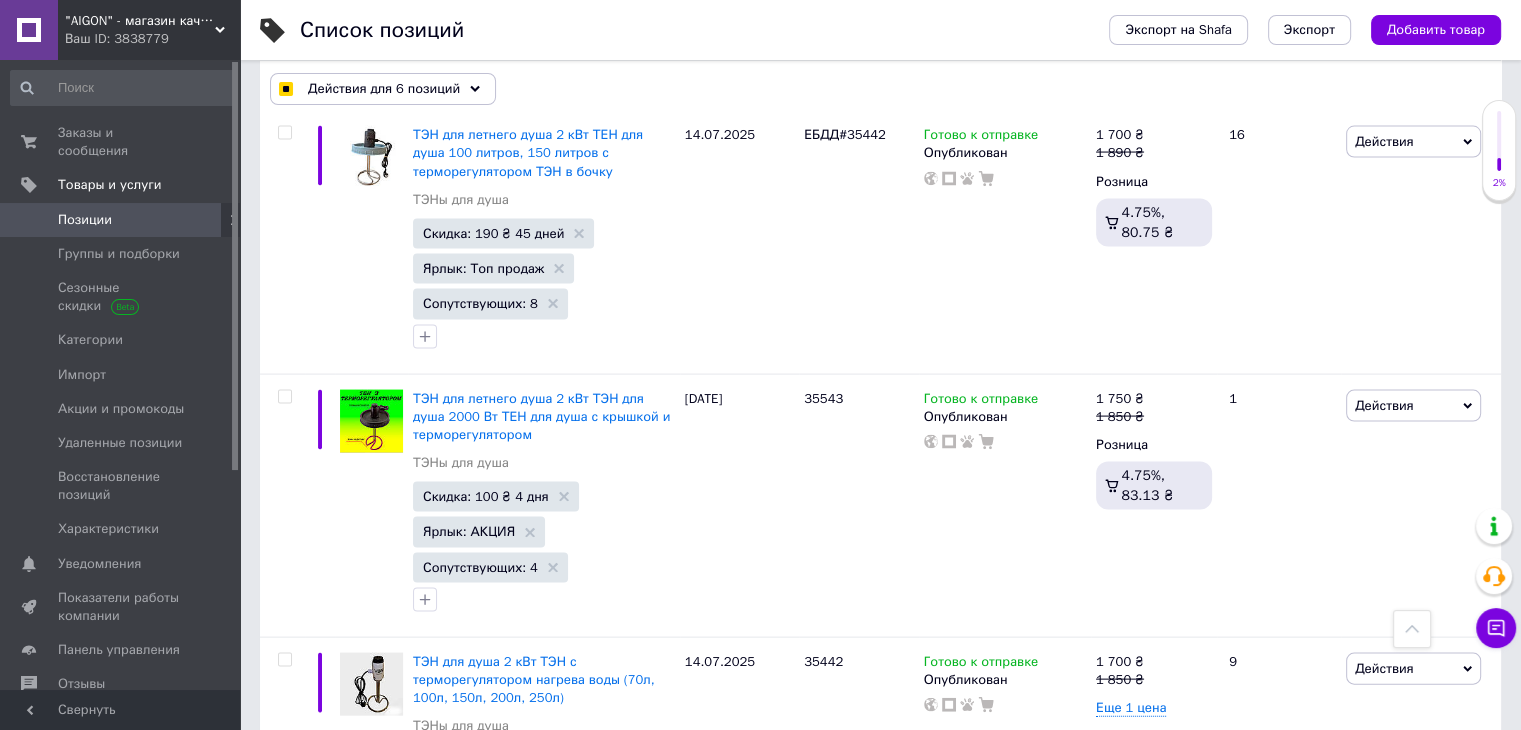 scroll, scrollTop: 4084, scrollLeft: 0, axis: vertical 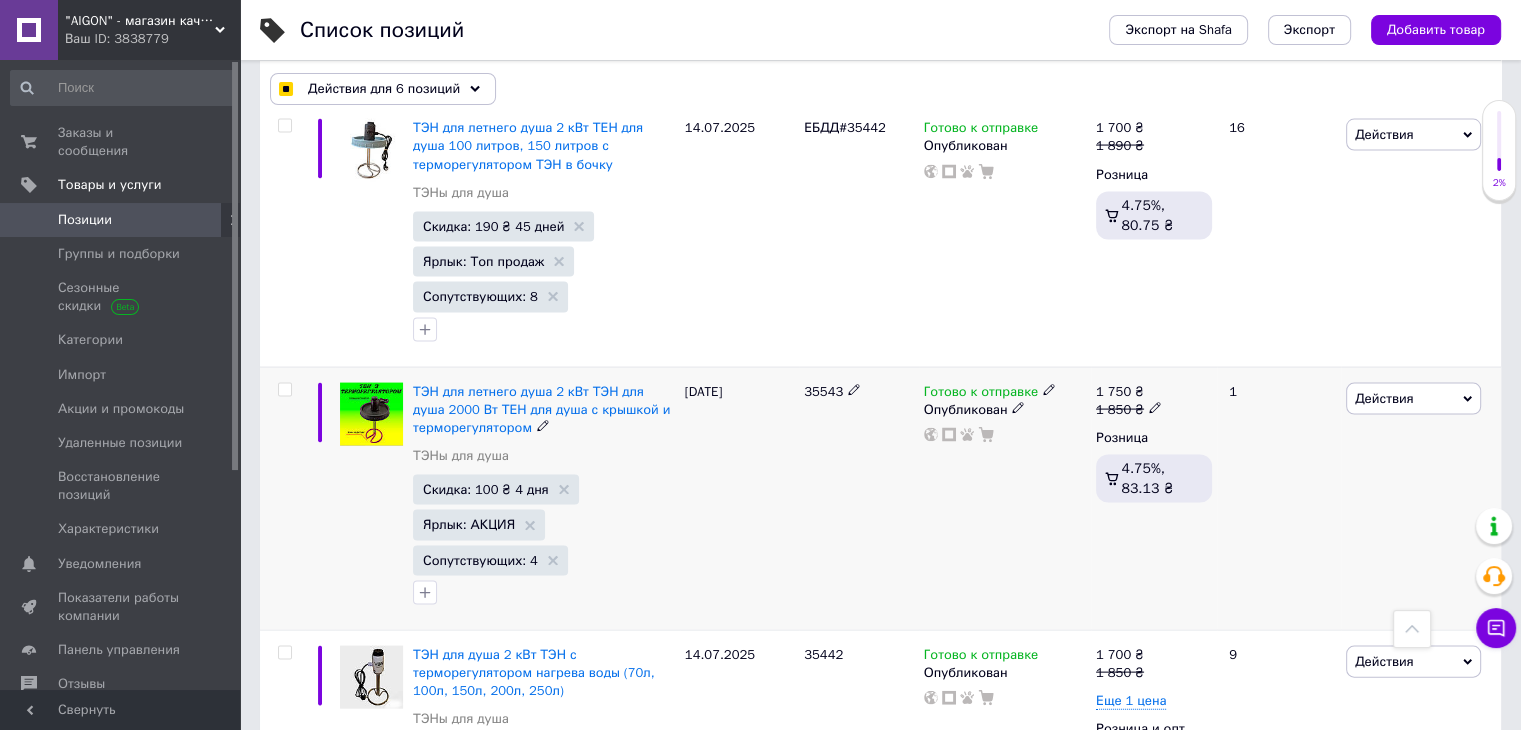 click at bounding box center [284, 390] 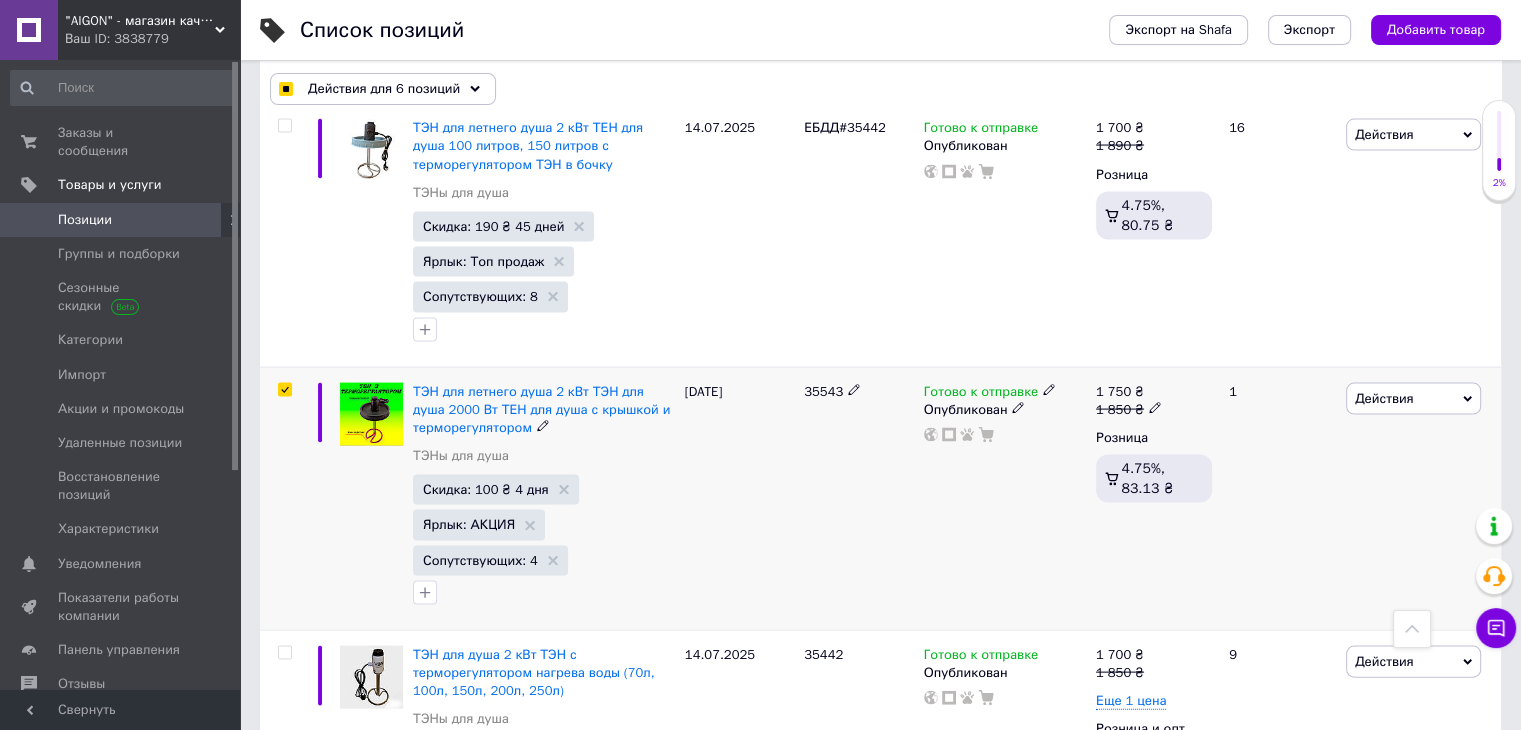 checkbox on "true" 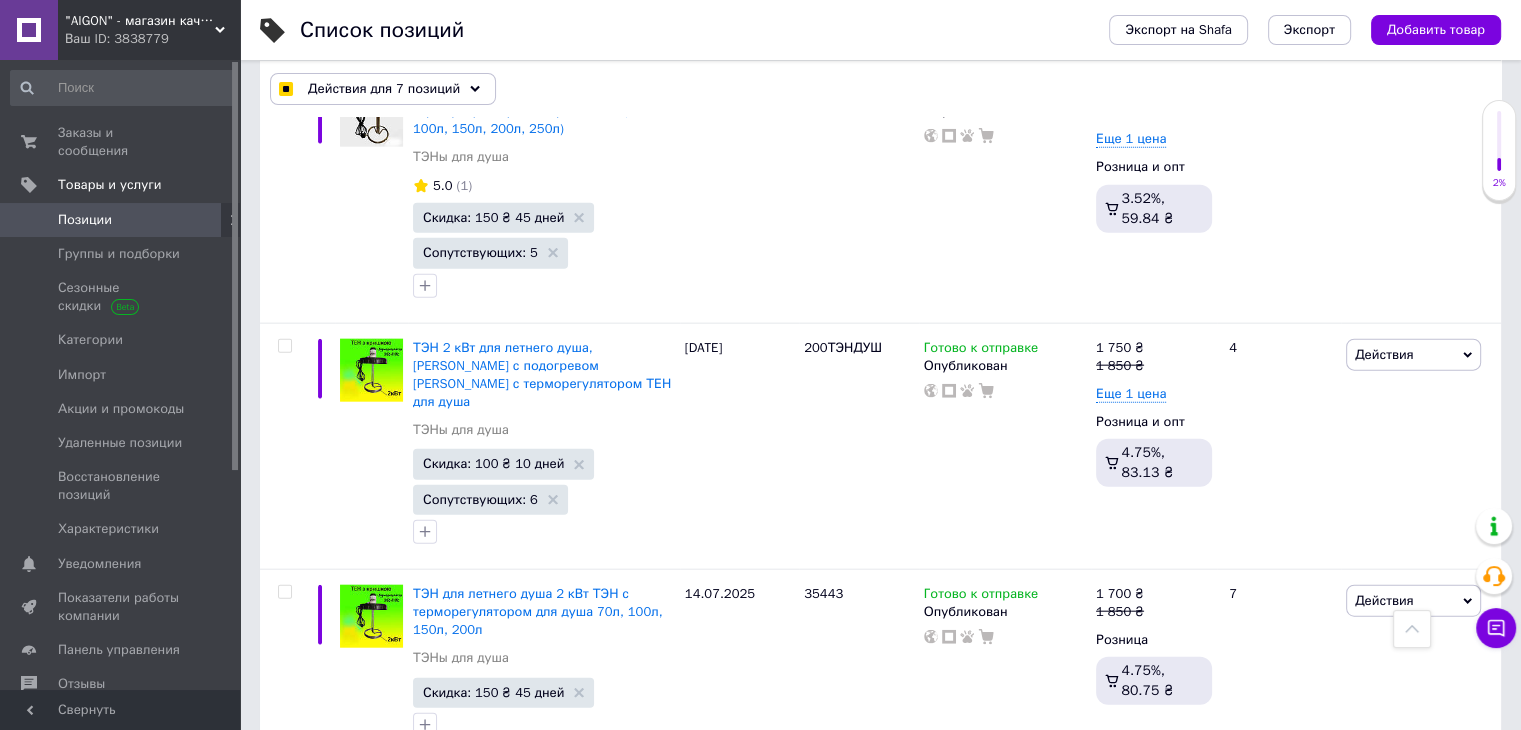 scroll, scrollTop: 4660, scrollLeft: 0, axis: vertical 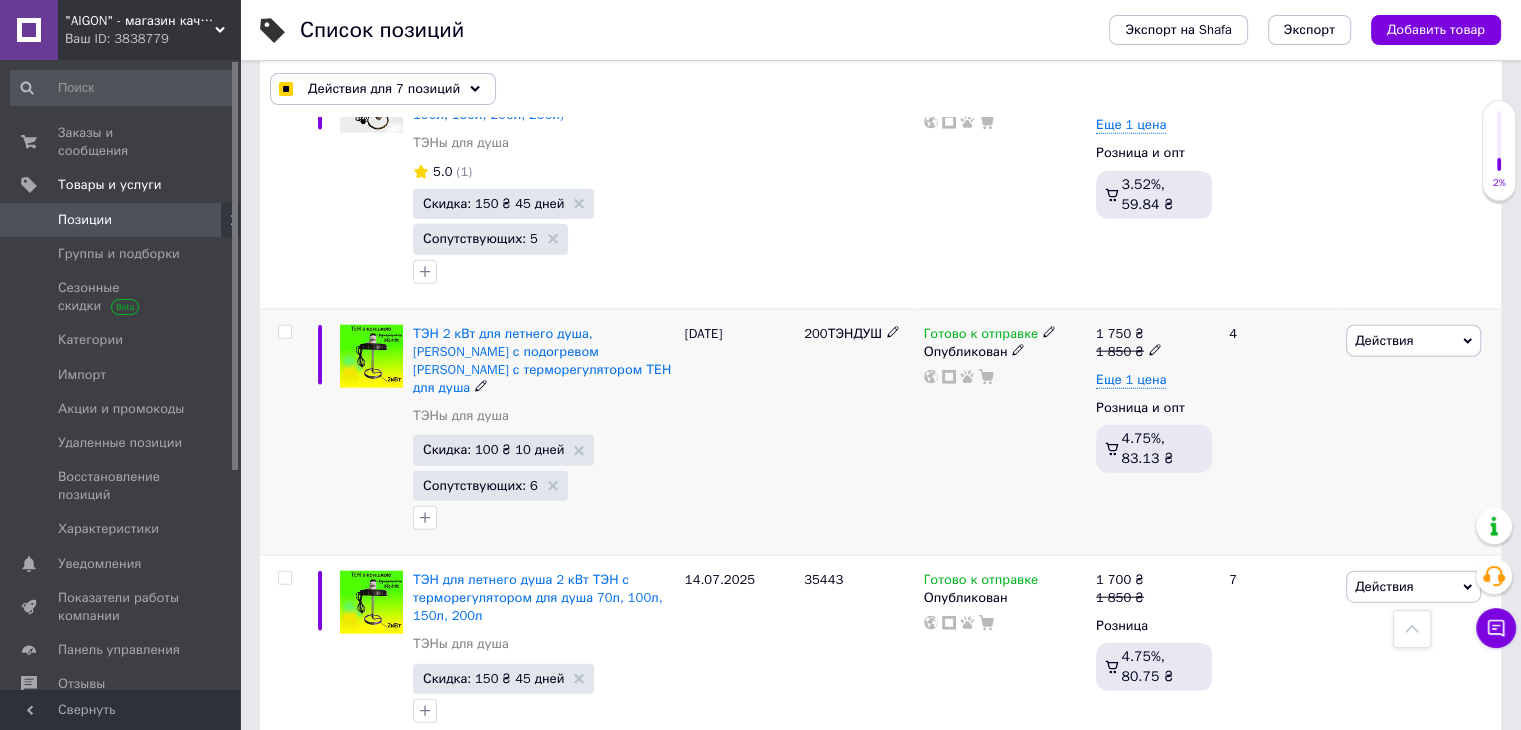 click at bounding box center [284, 332] 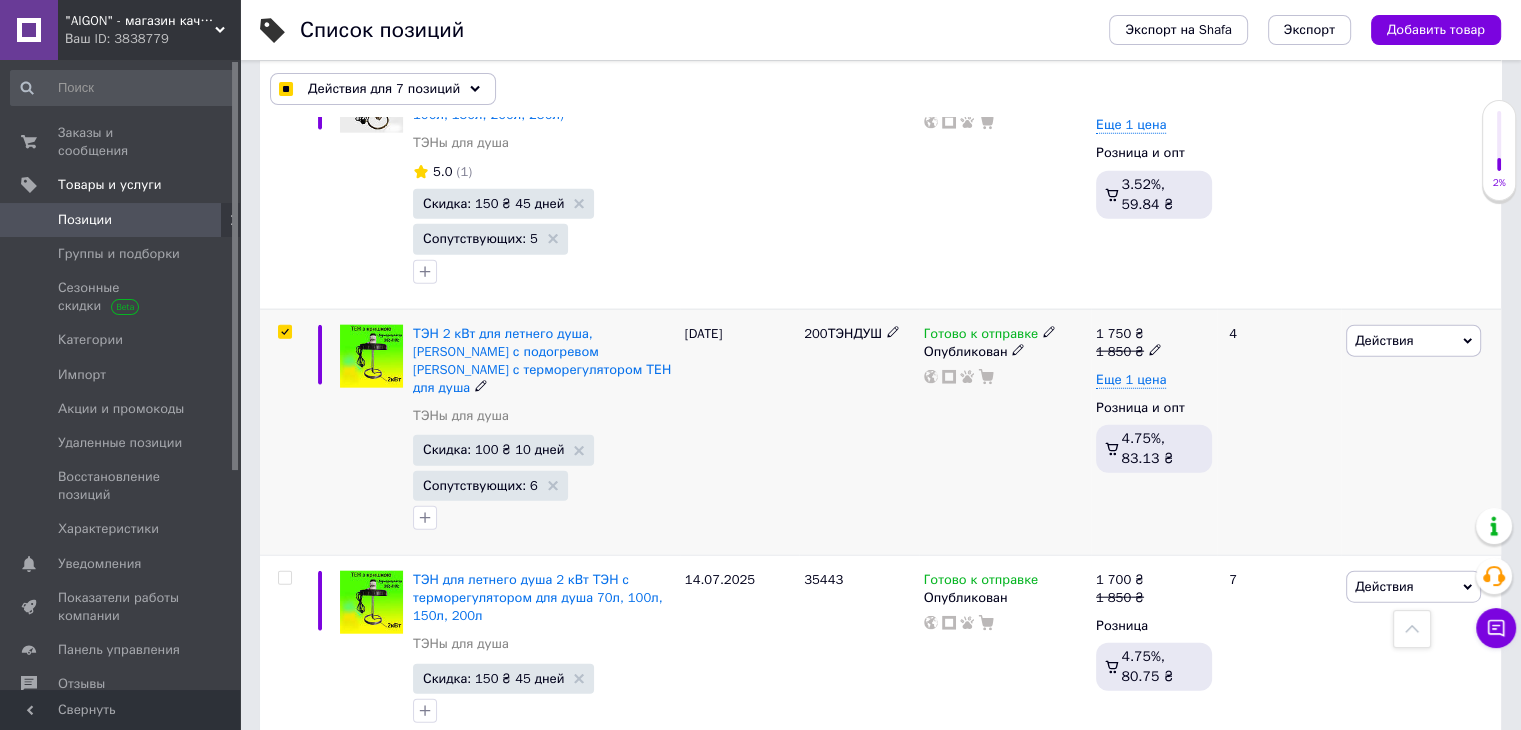 checkbox on "true" 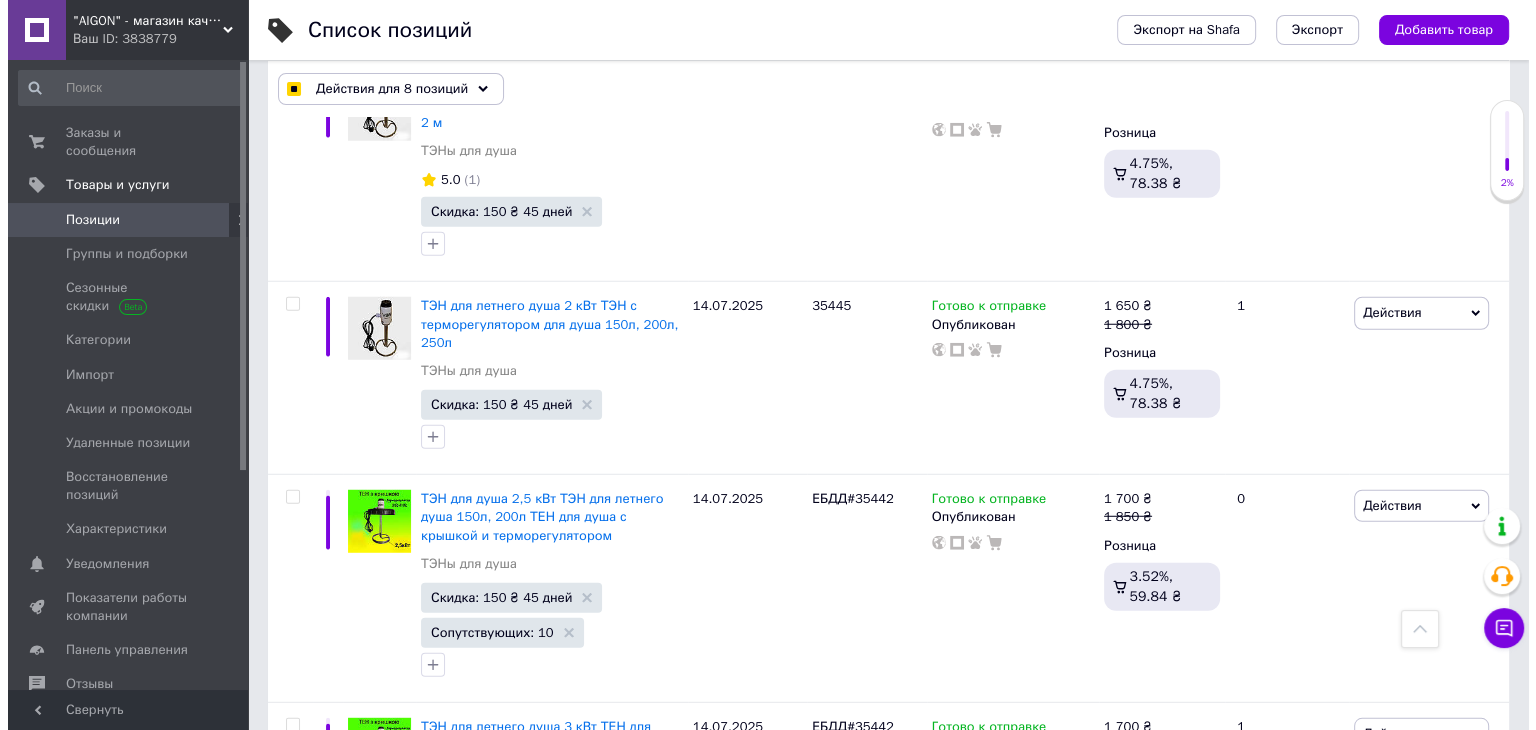 scroll, scrollTop: 5532, scrollLeft: 0, axis: vertical 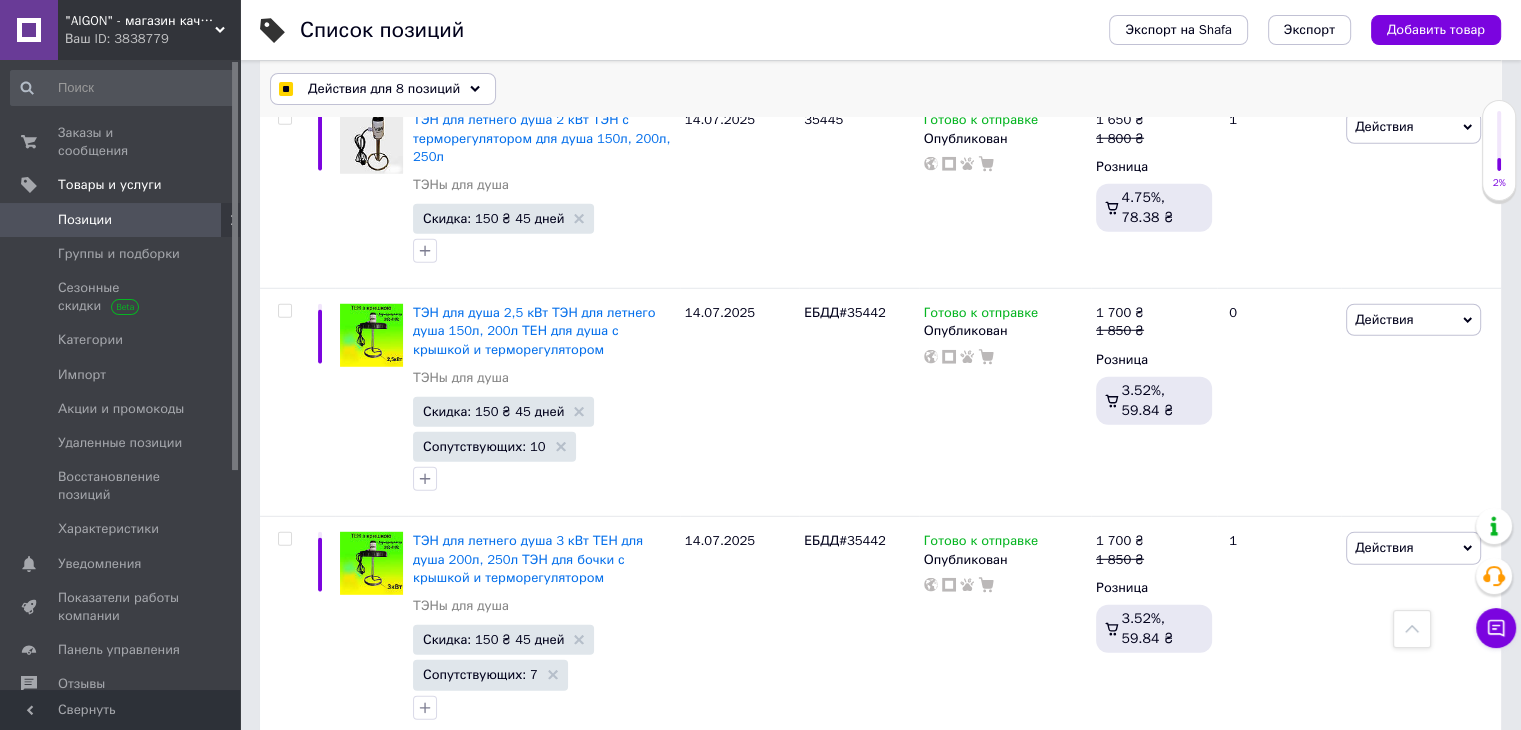 click on "Действия для 8 позиций" at bounding box center [384, 89] 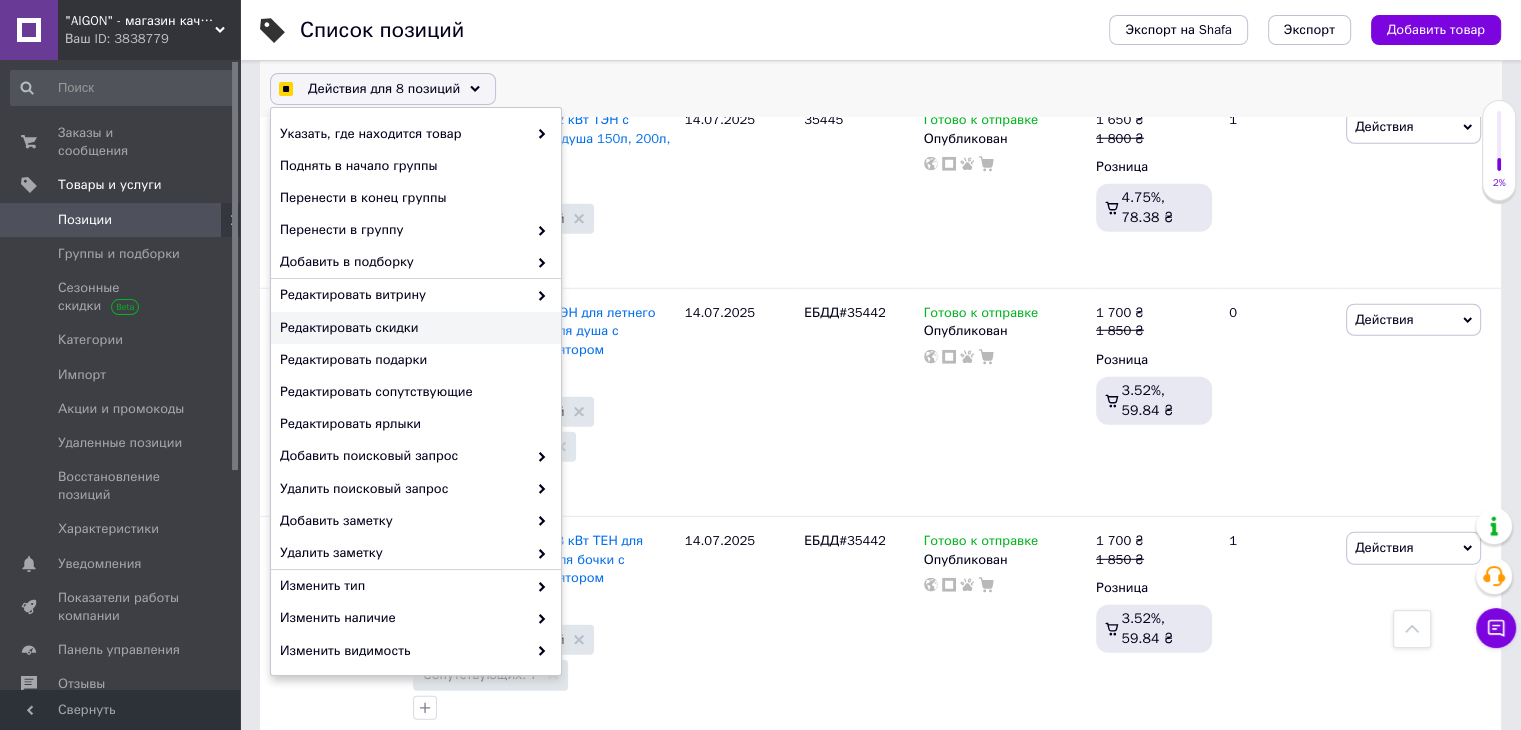 checkbox on "true" 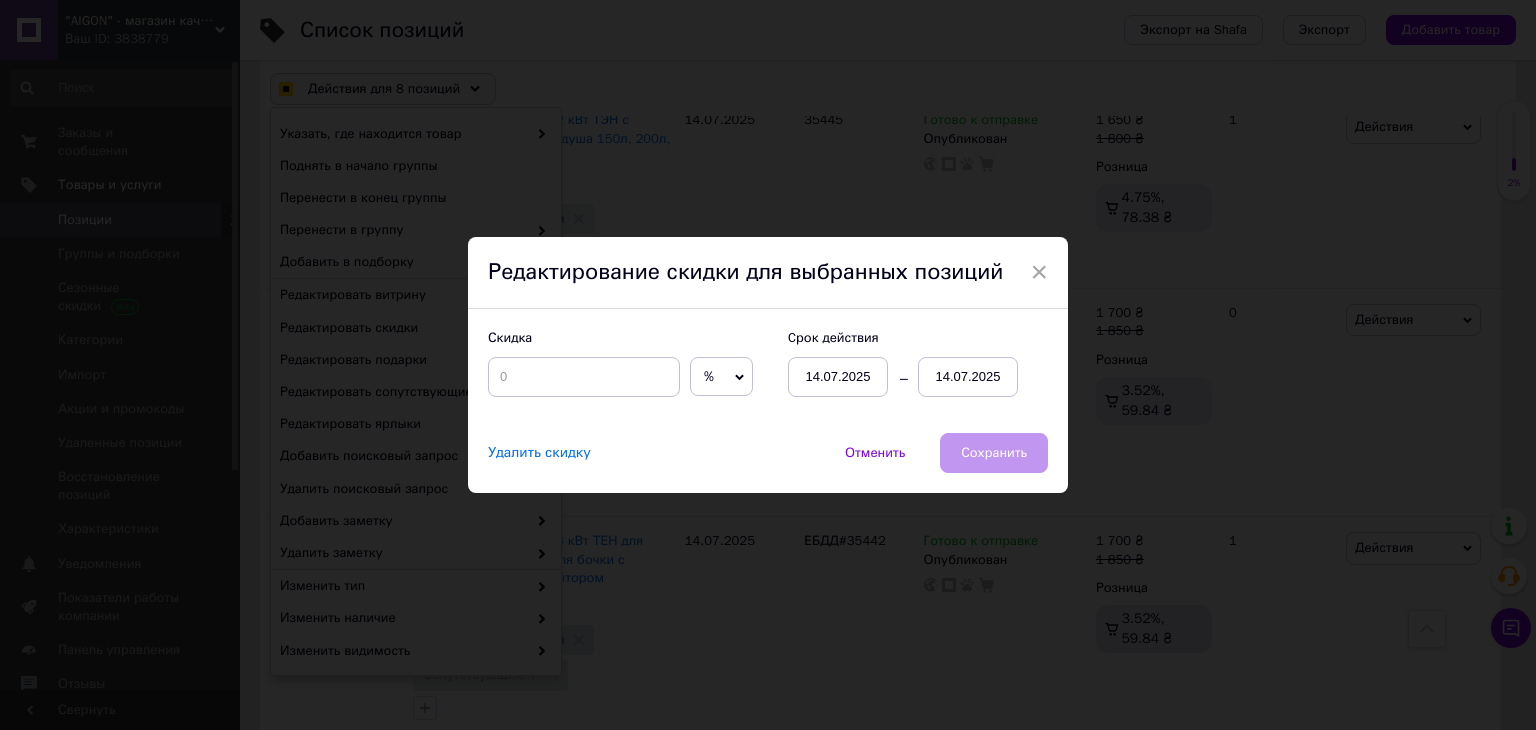 click on "%" at bounding box center (721, 377) 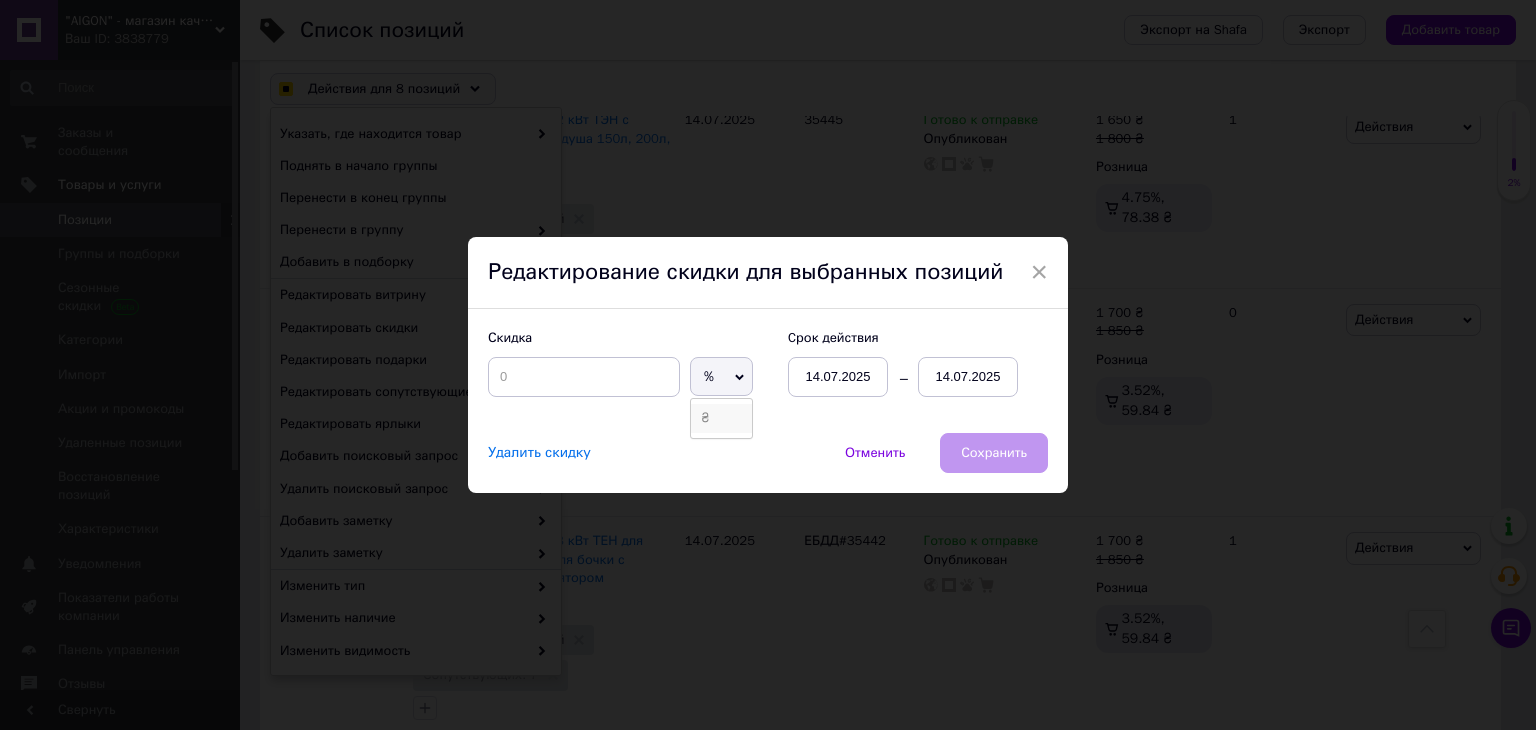 click on "₴" at bounding box center (721, 418) 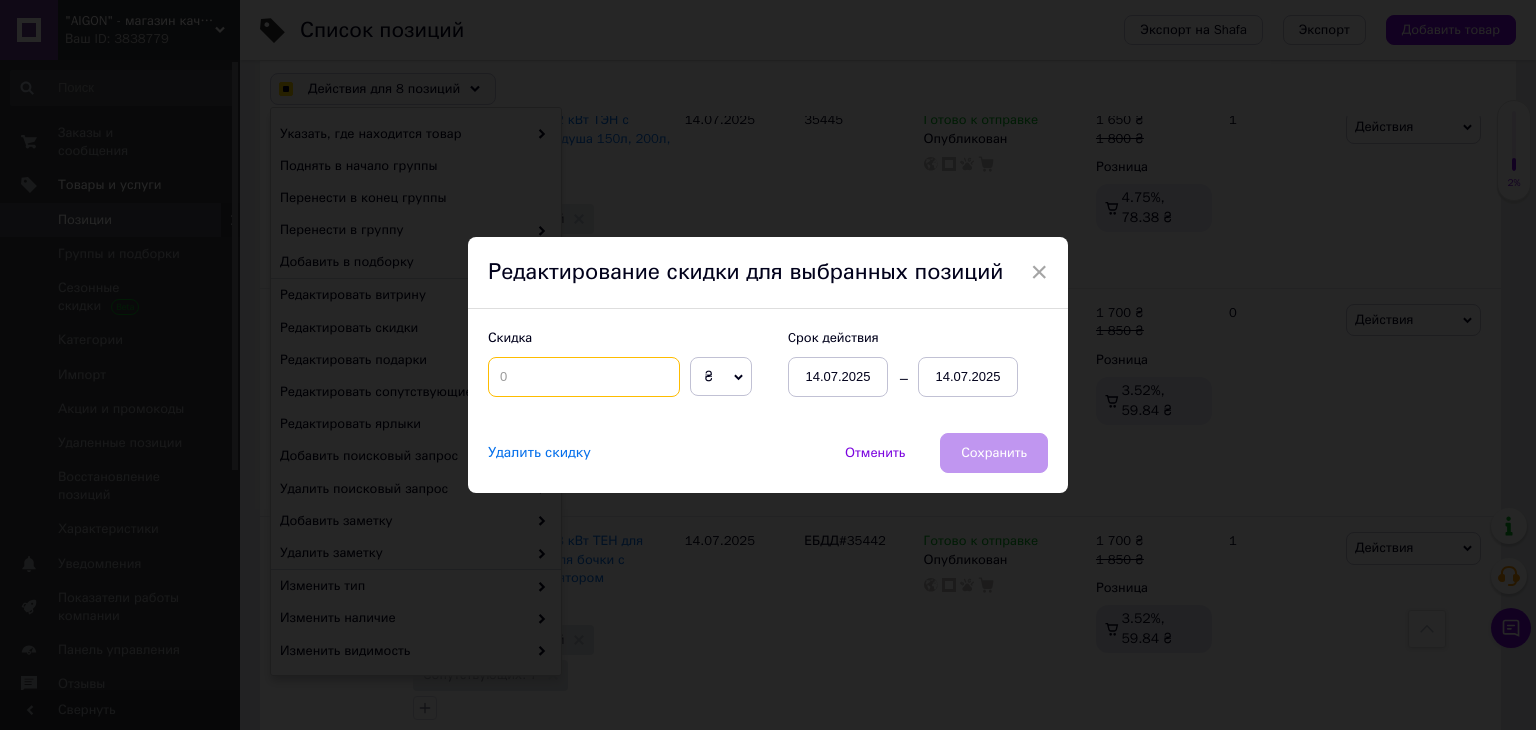 click at bounding box center [584, 377] 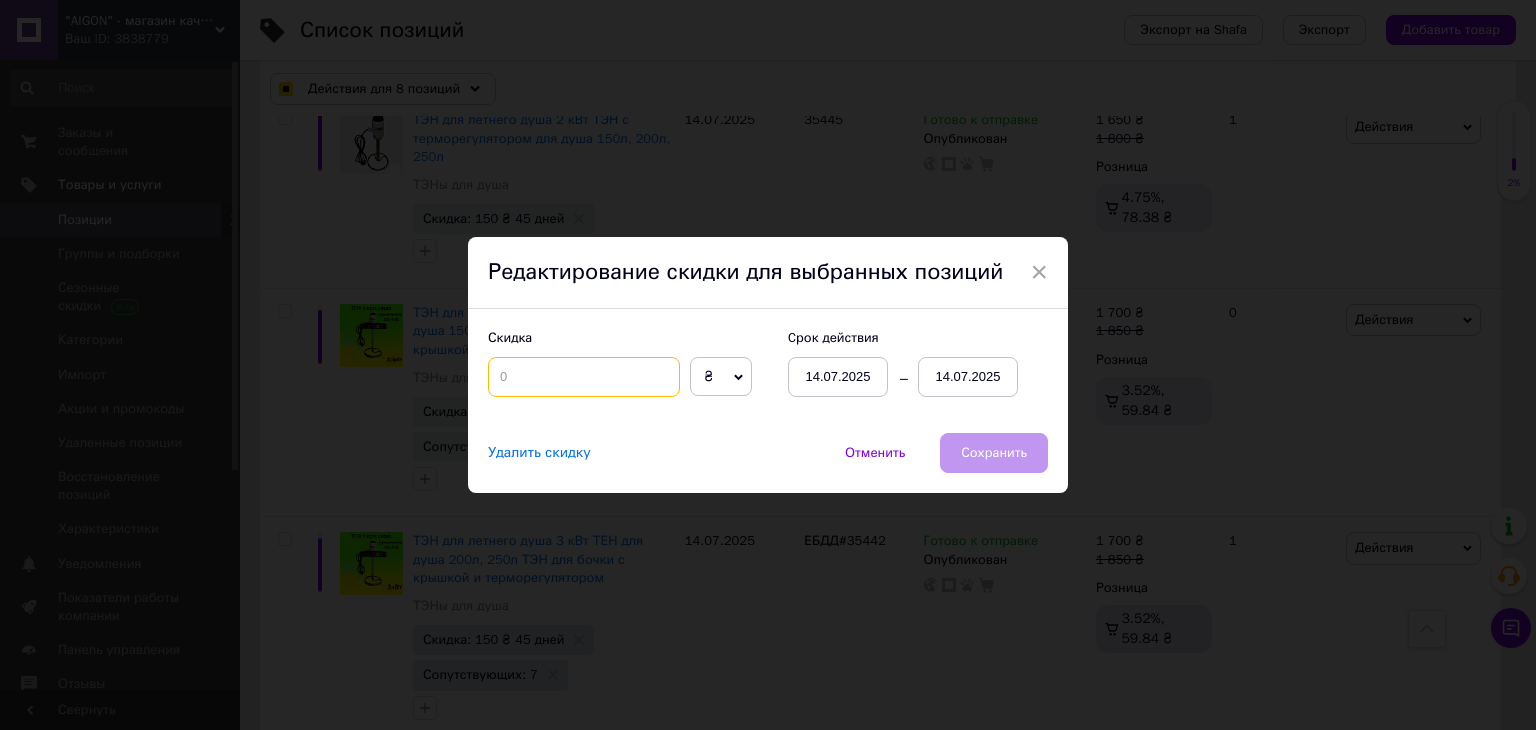 checkbox on "true" 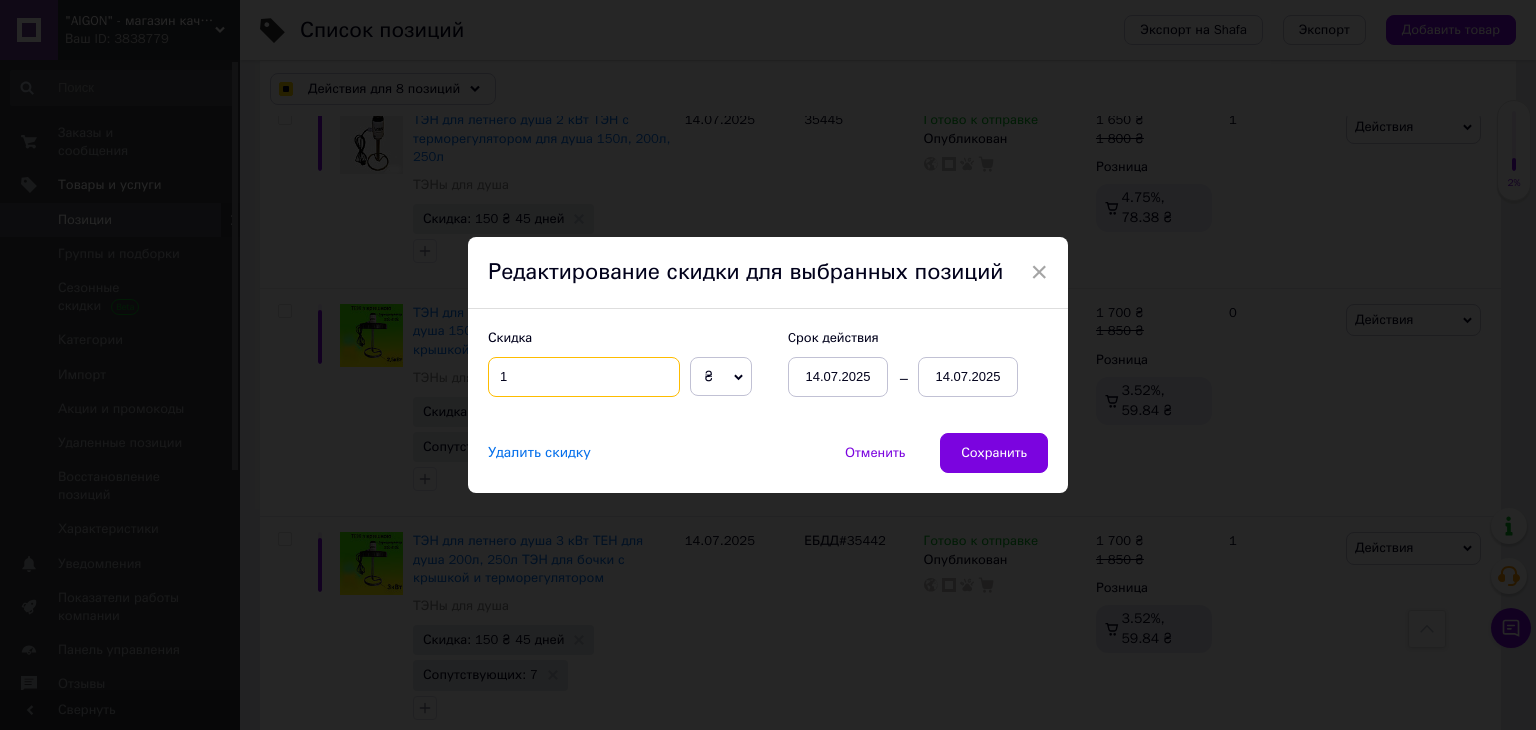 checkbox on "true" 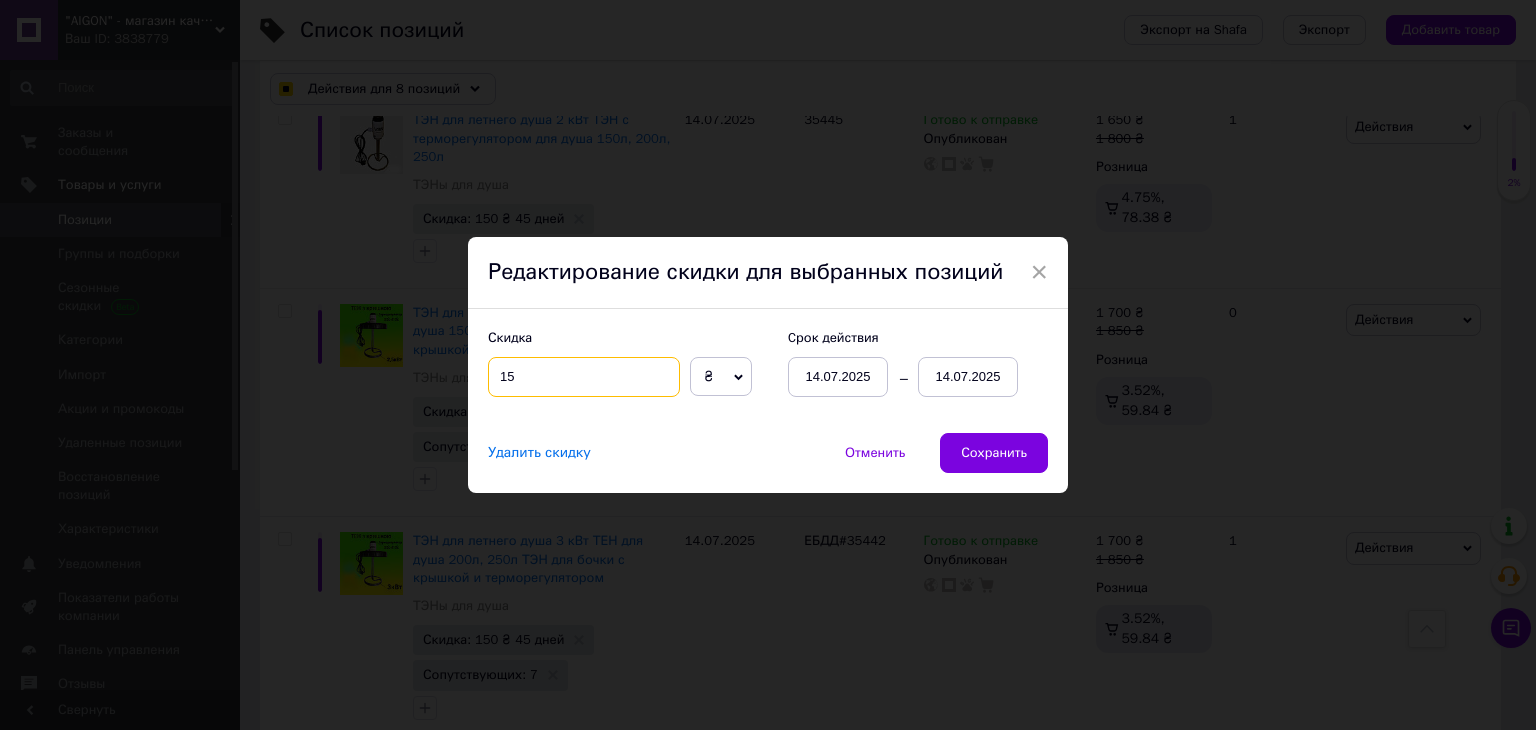 checkbox on "true" 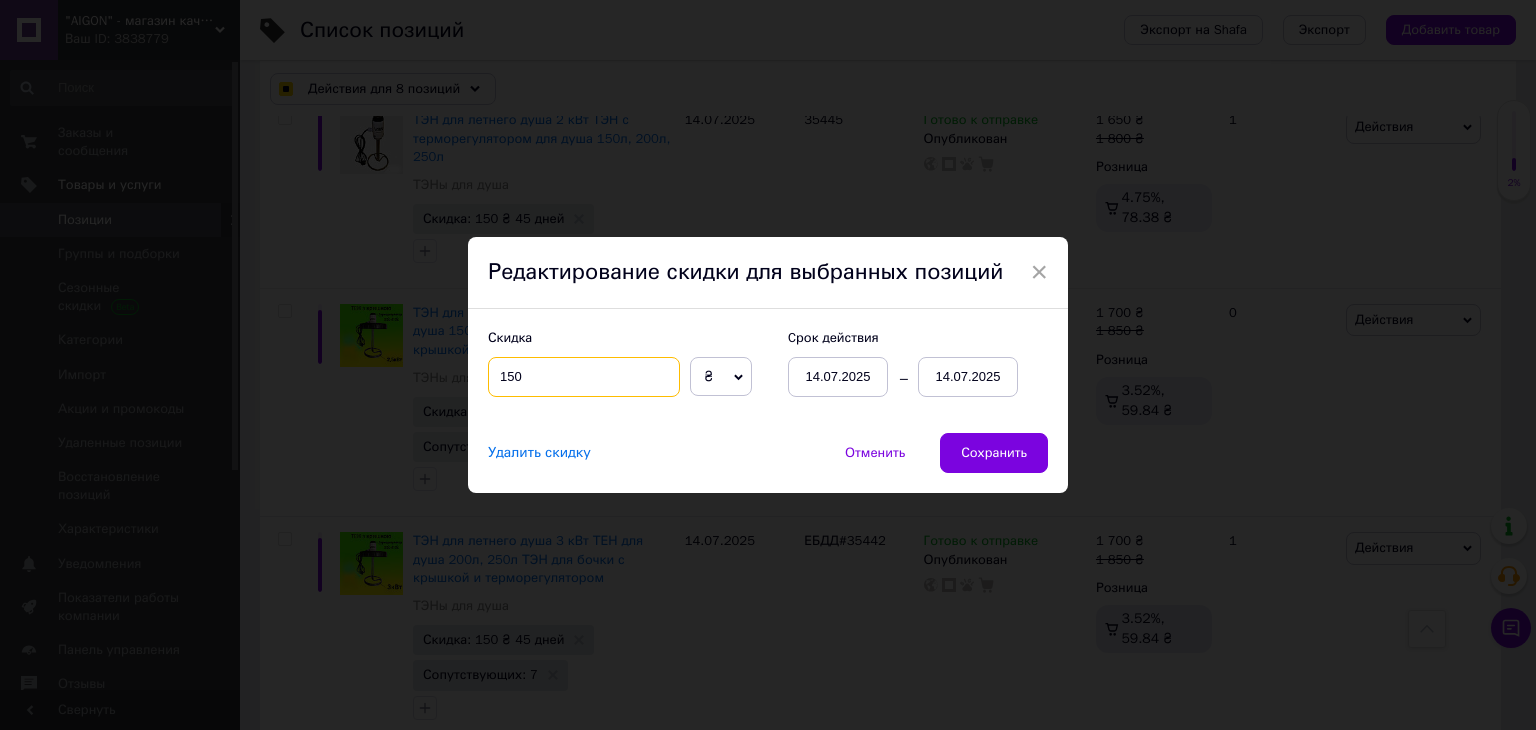 type on "150" 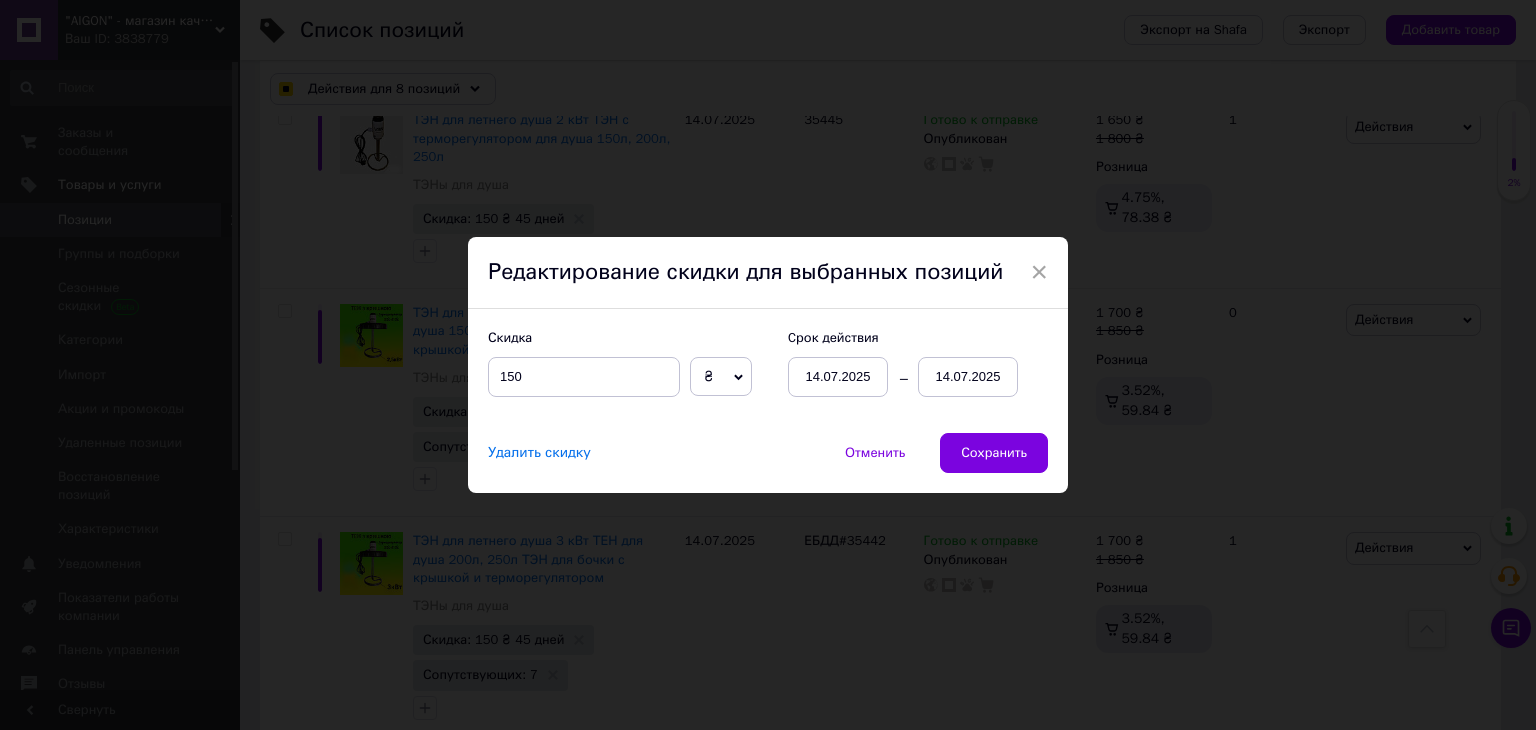 click on "14.07.2025" at bounding box center (968, 377) 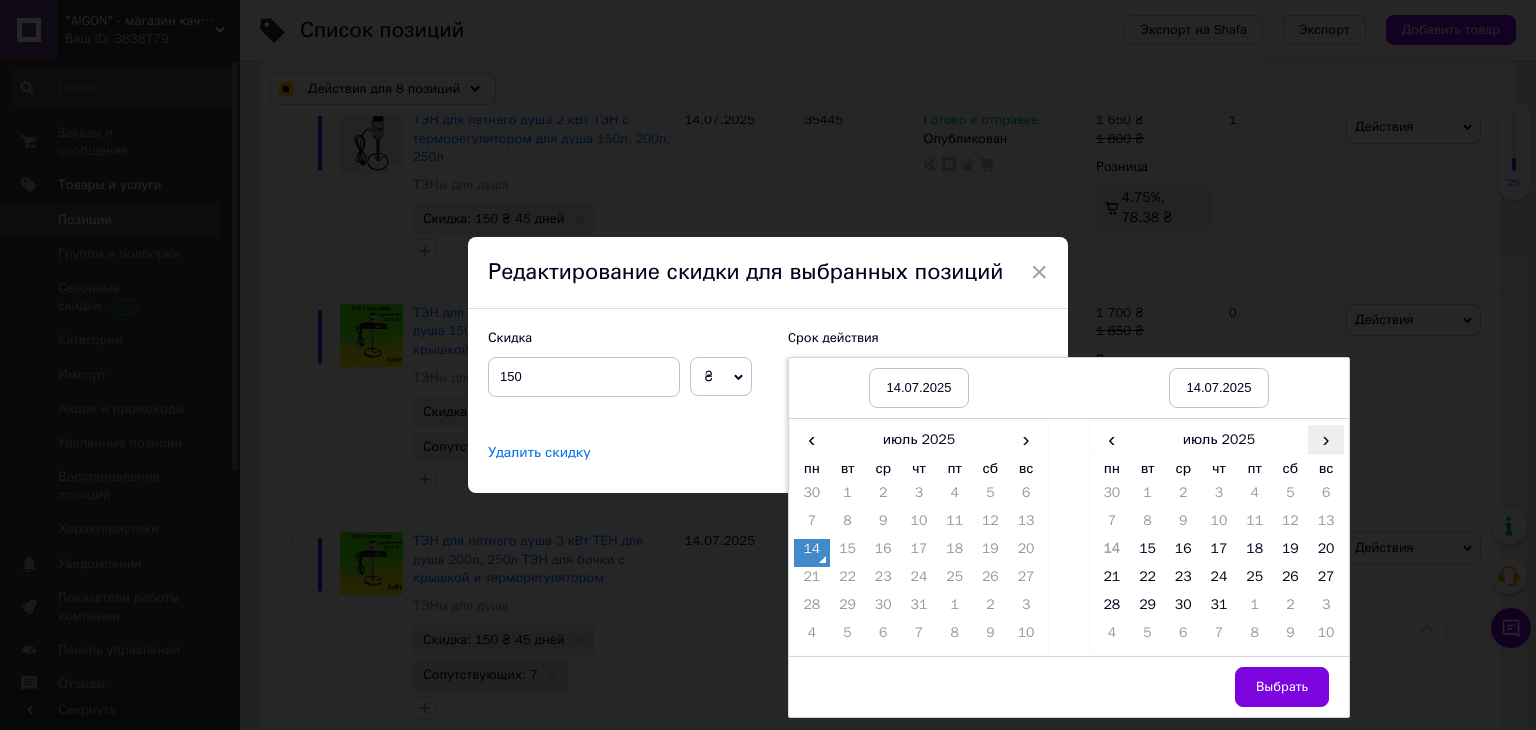 click on "›" at bounding box center [1326, 439] 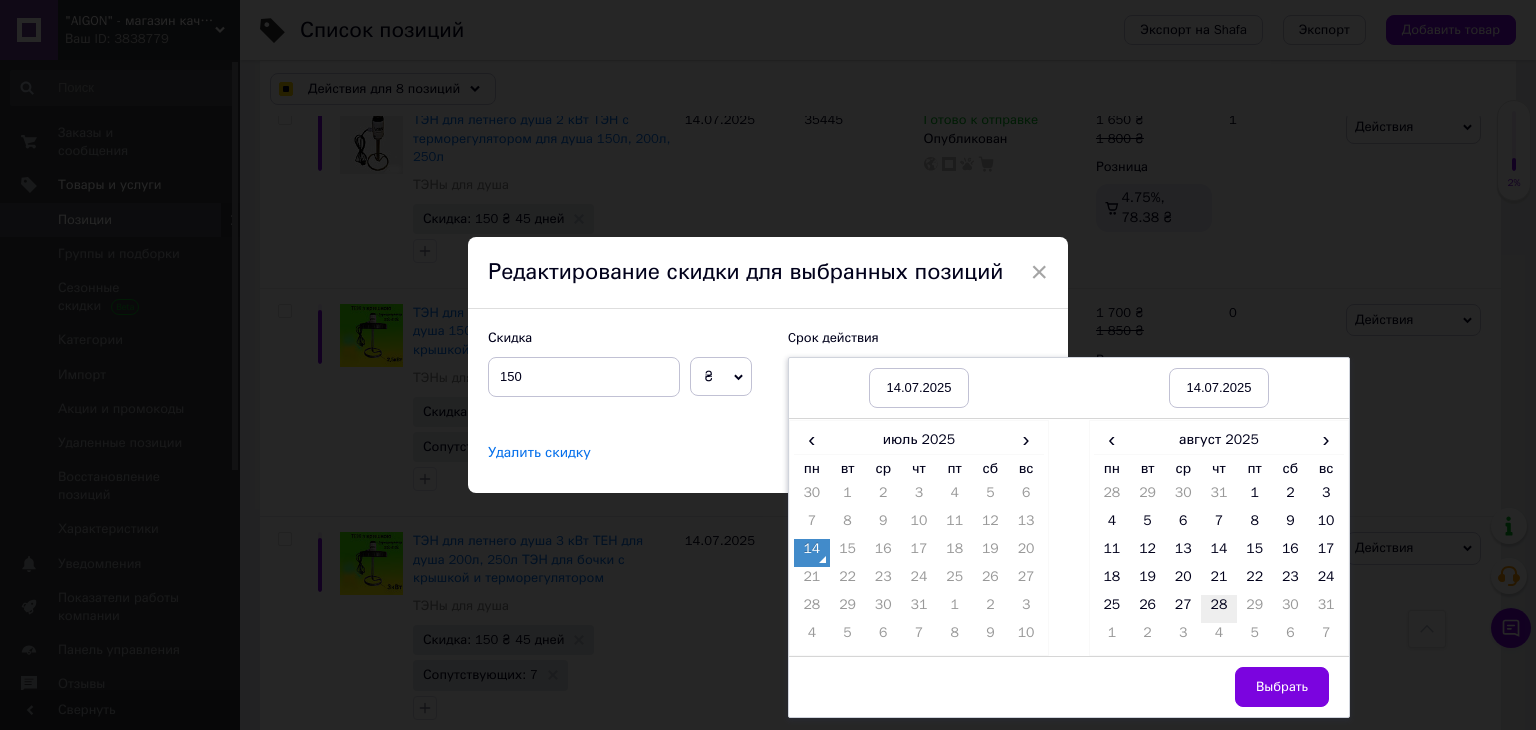 click on "28" at bounding box center (1219, 609) 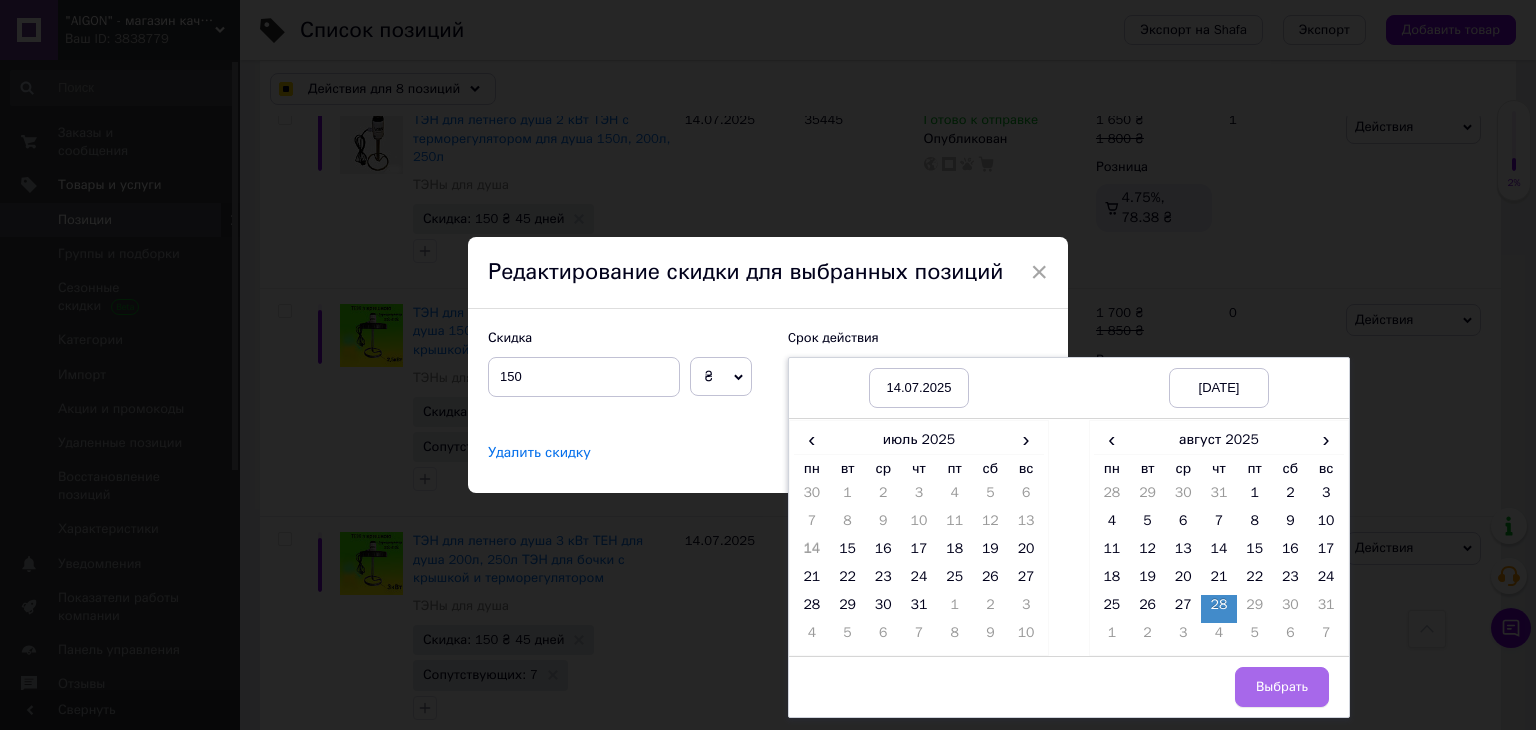 click on "Выбрать" at bounding box center (1282, 687) 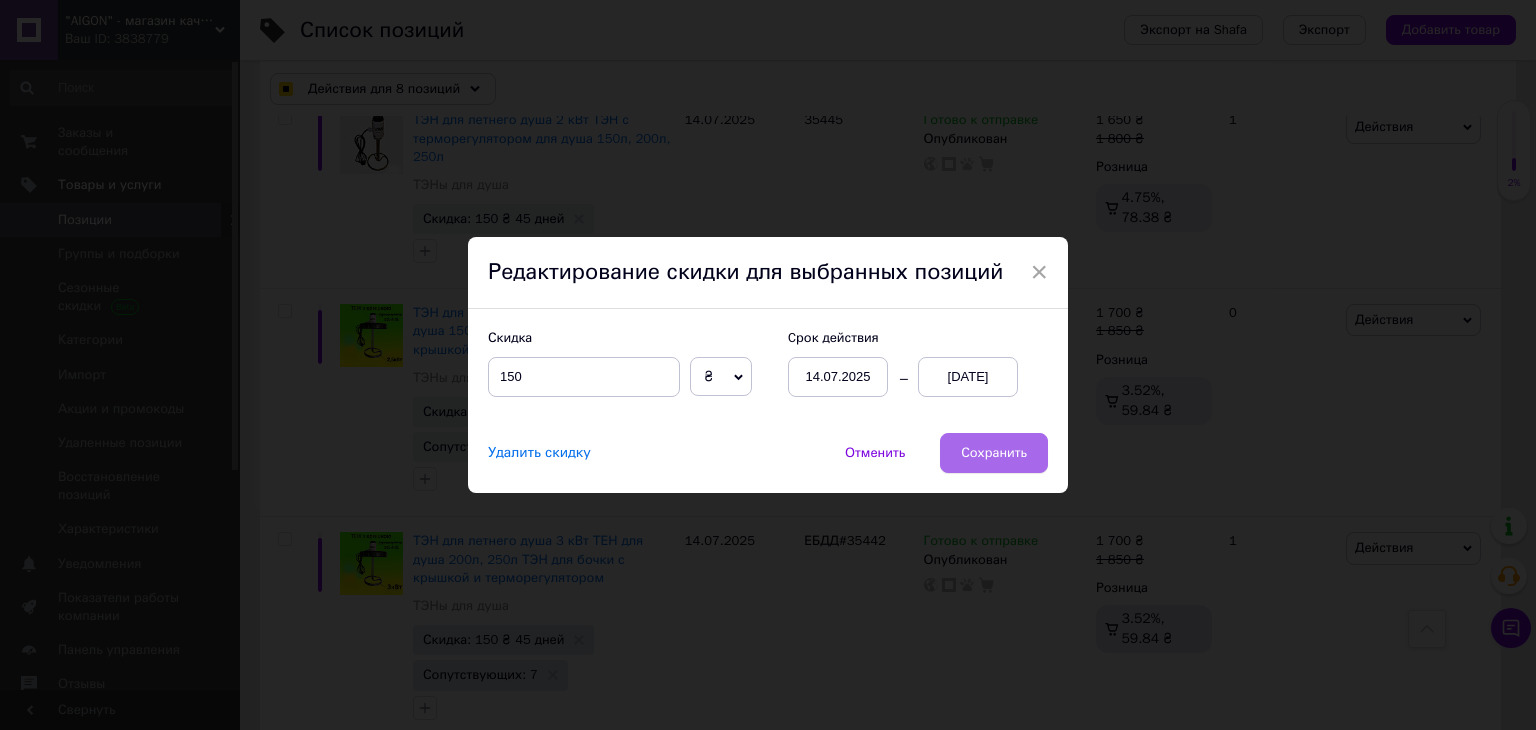 click on "Сохранить" at bounding box center [994, 453] 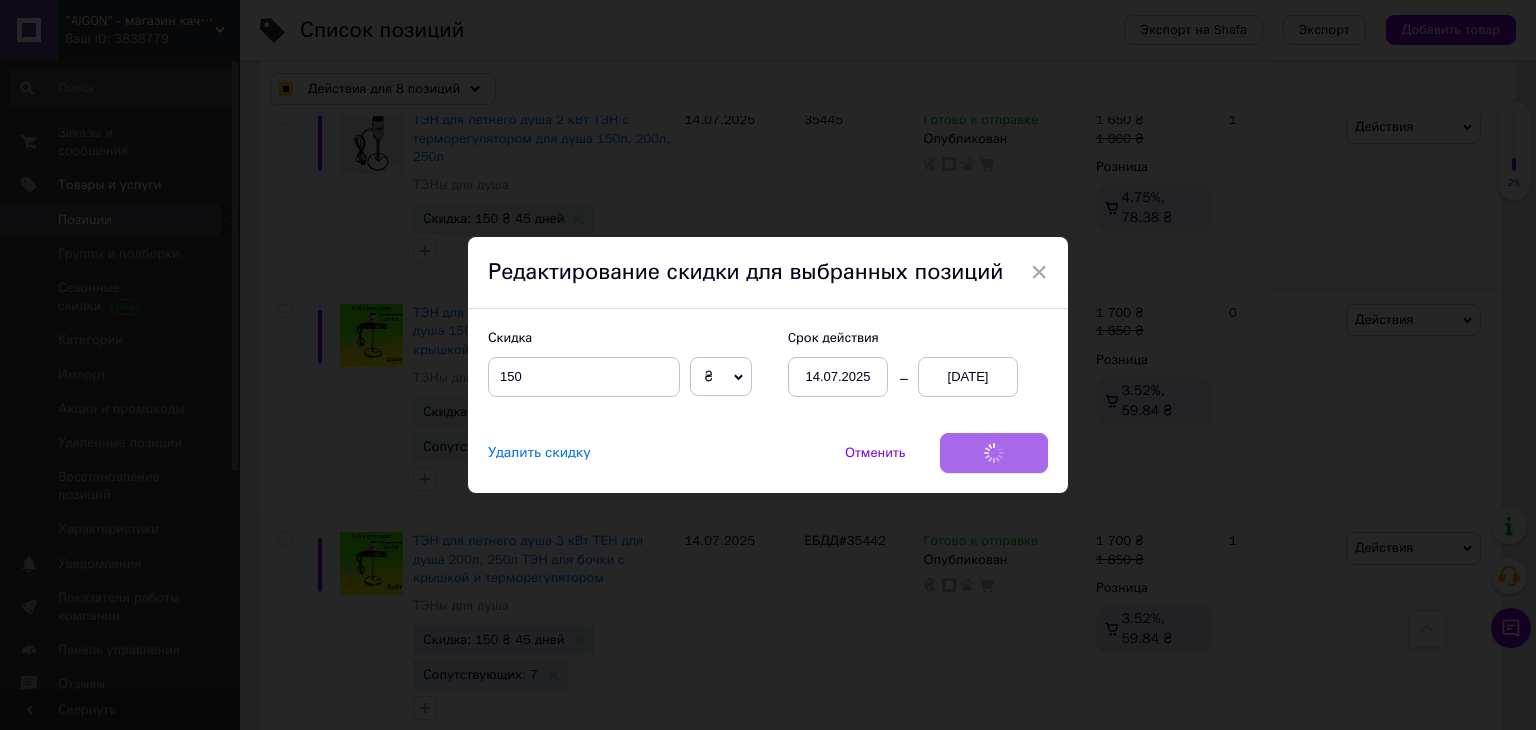 checkbox on "true" 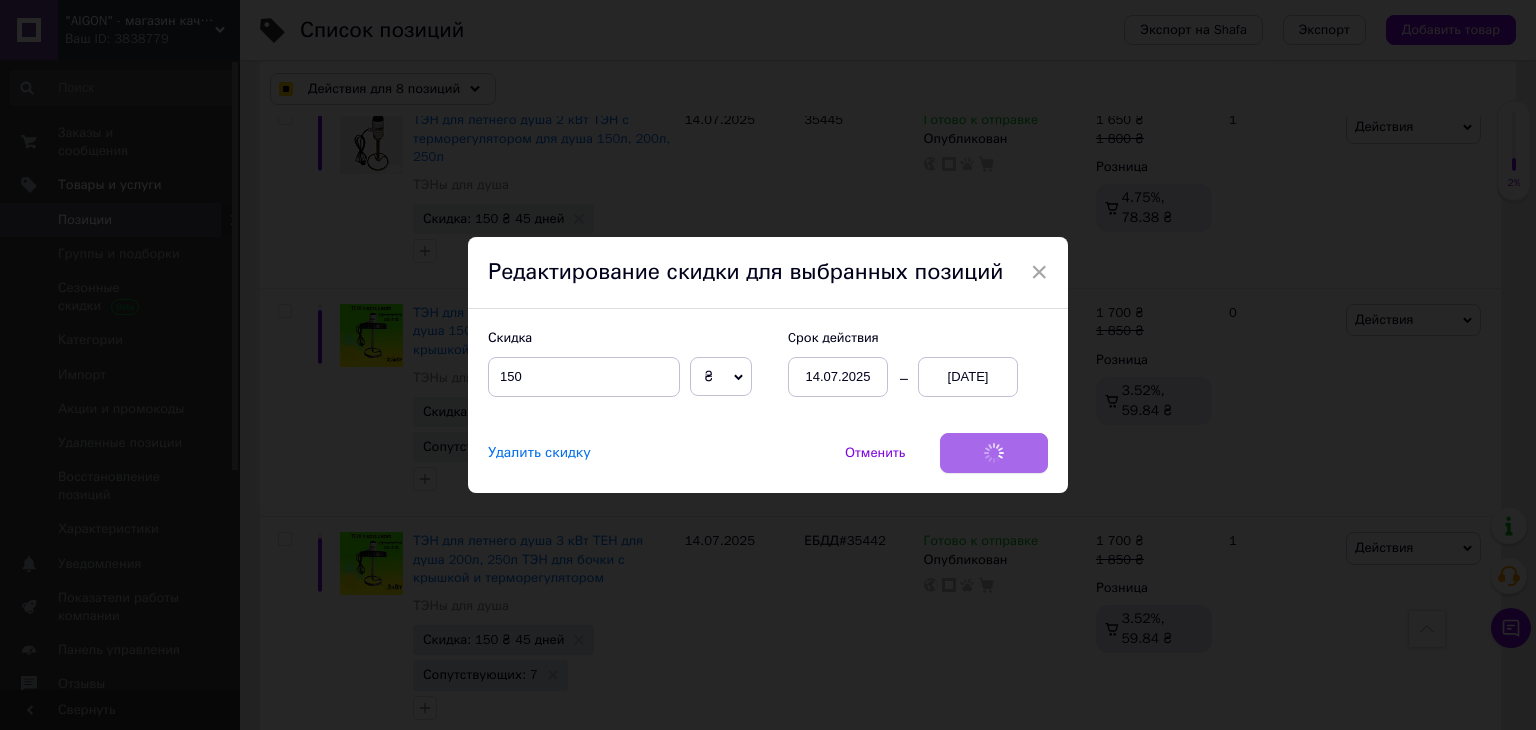 checkbox on "true" 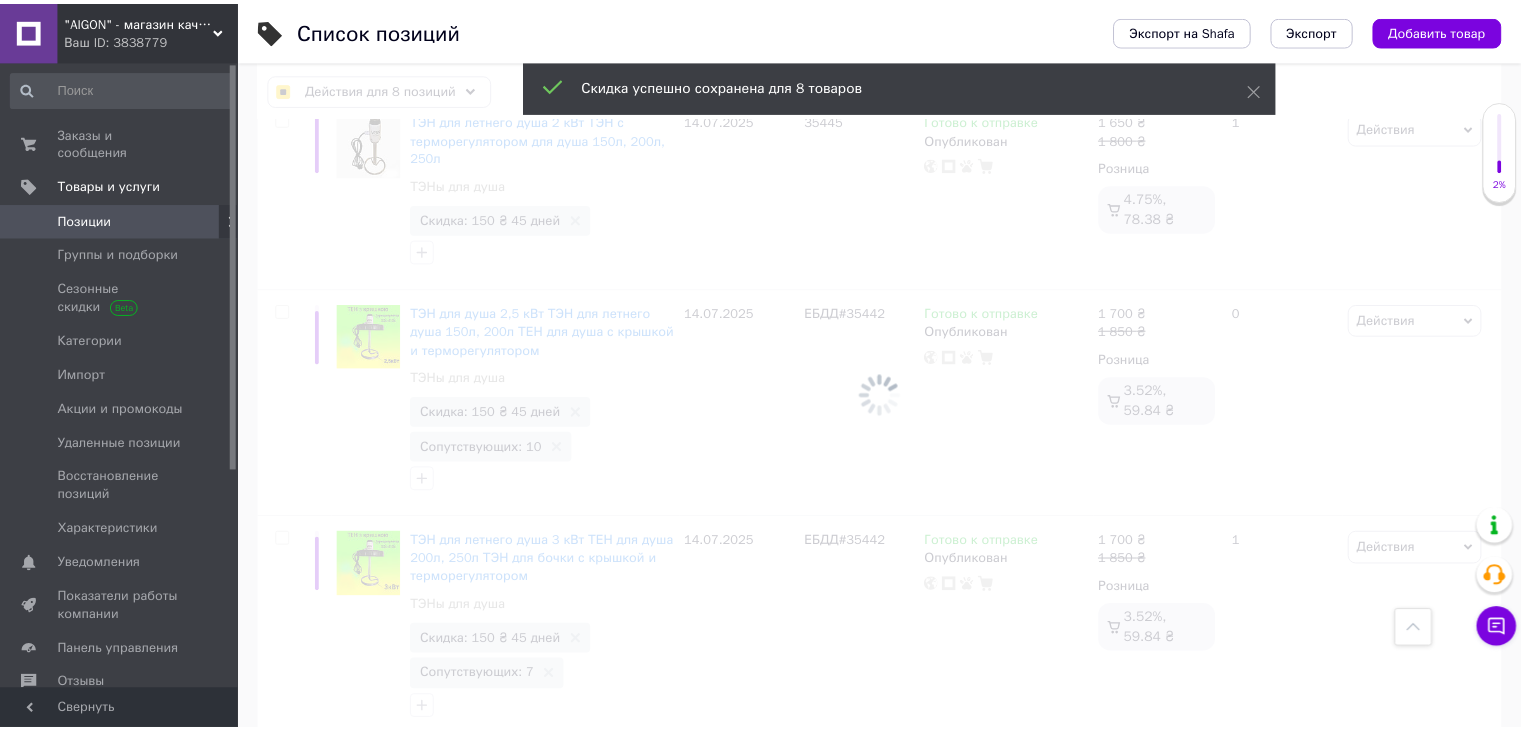 scroll, scrollTop: 5459, scrollLeft: 0, axis: vertical 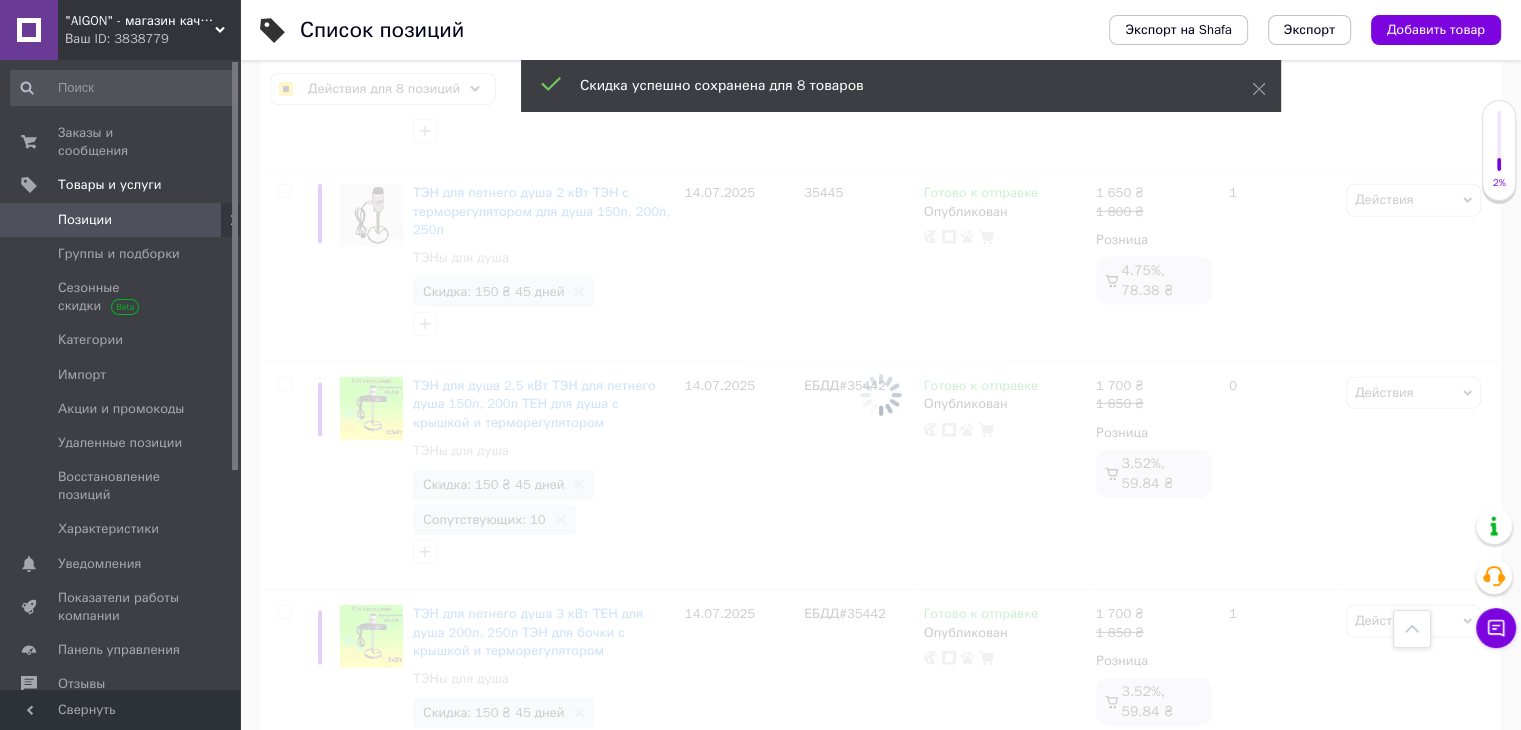 checkbox on "false" 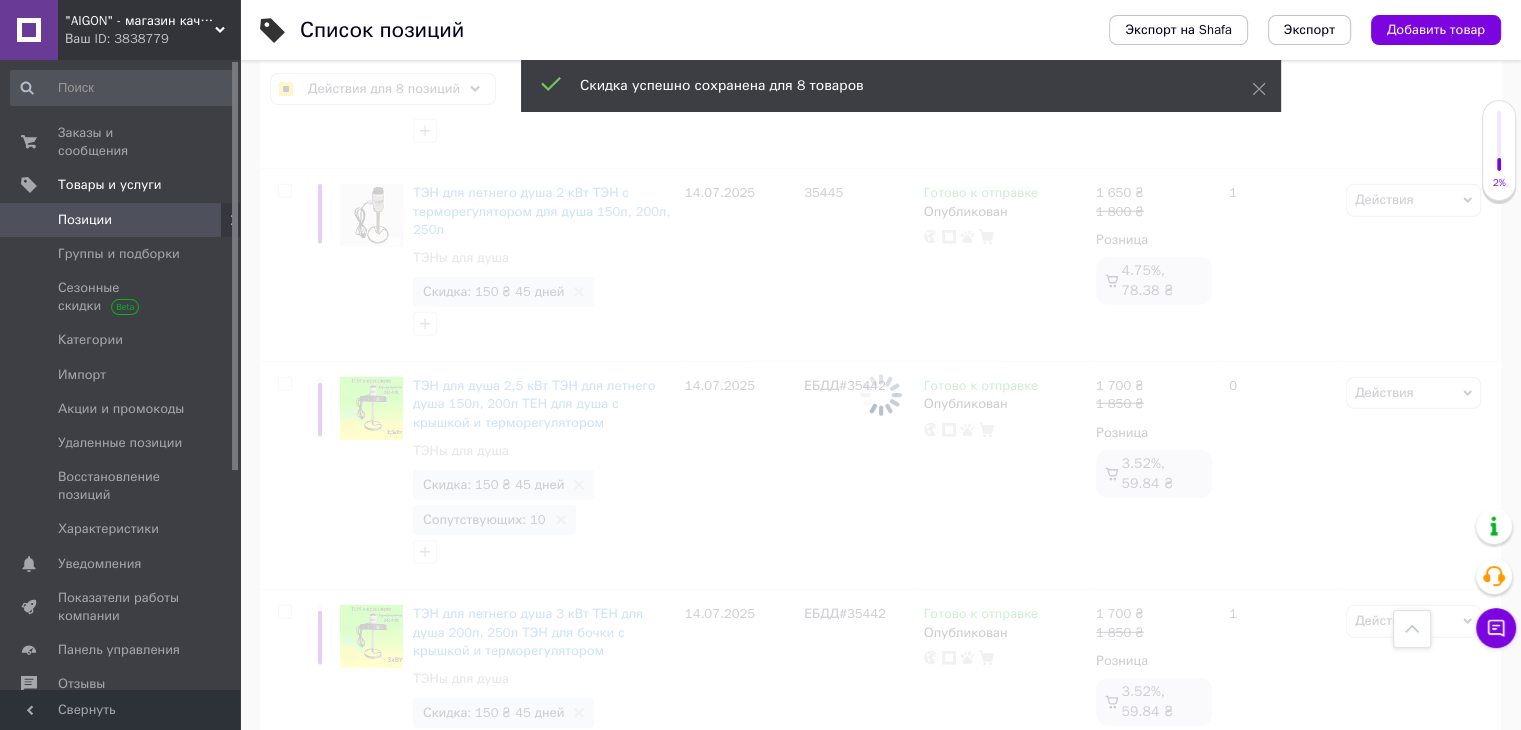 checkbox on "false" 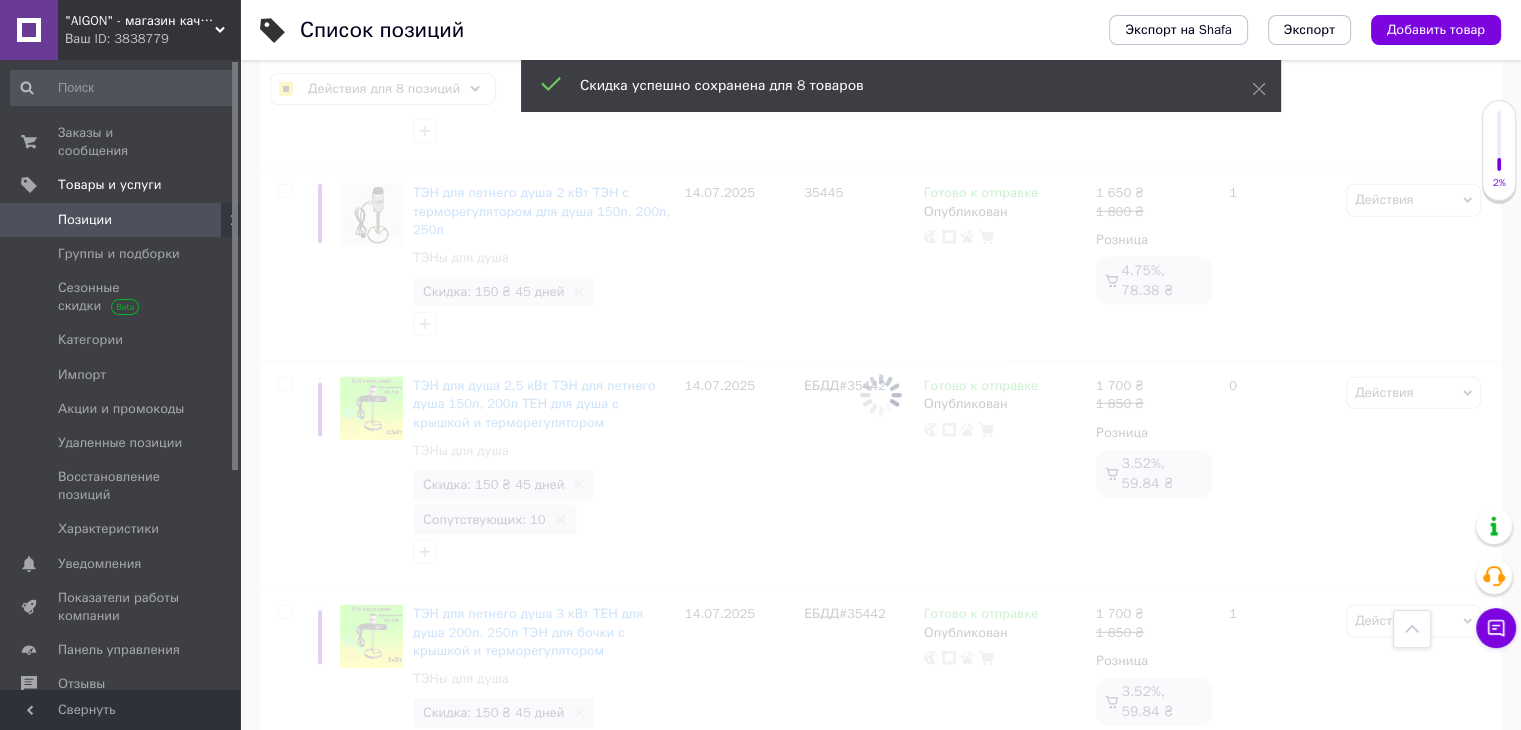 checkbox on "false" 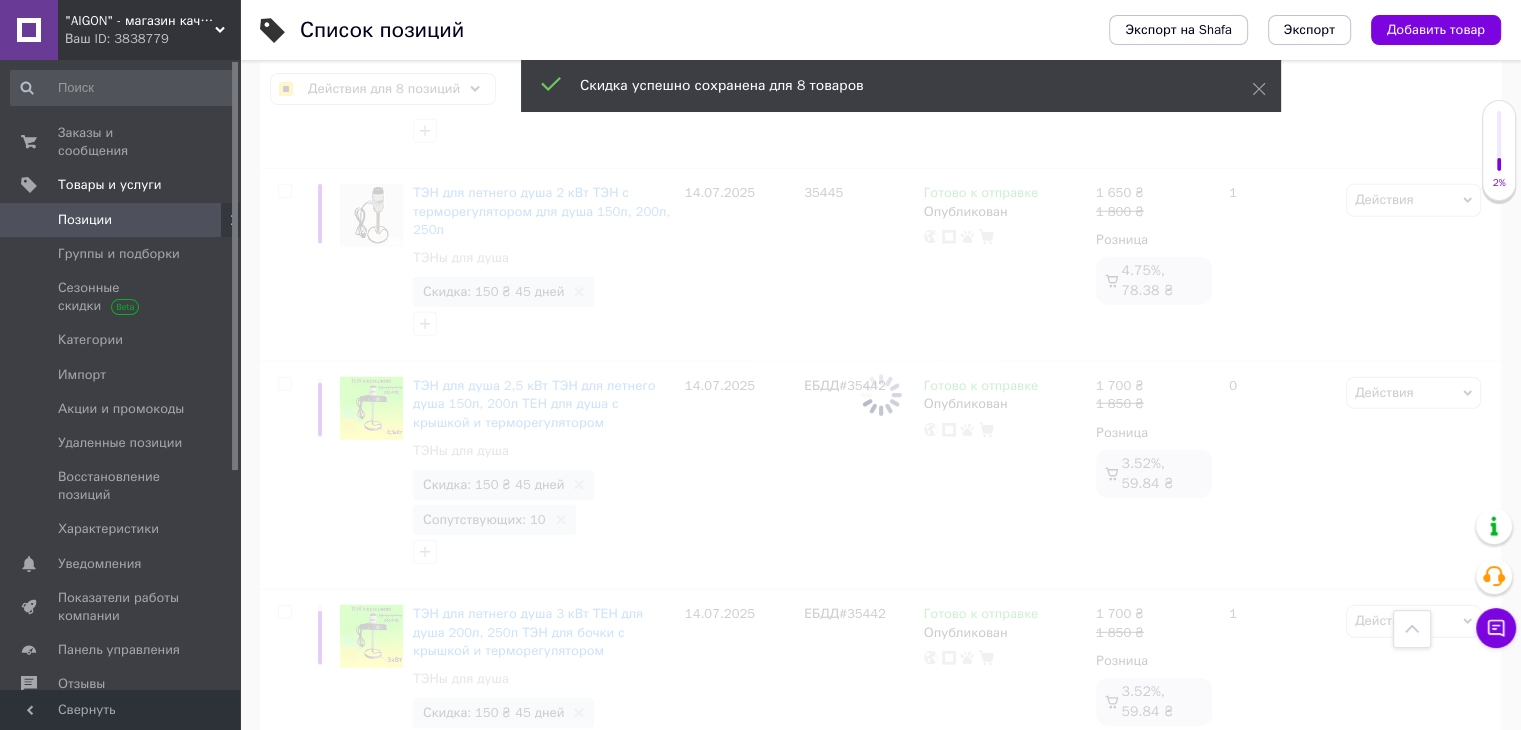 checkbox on "false" 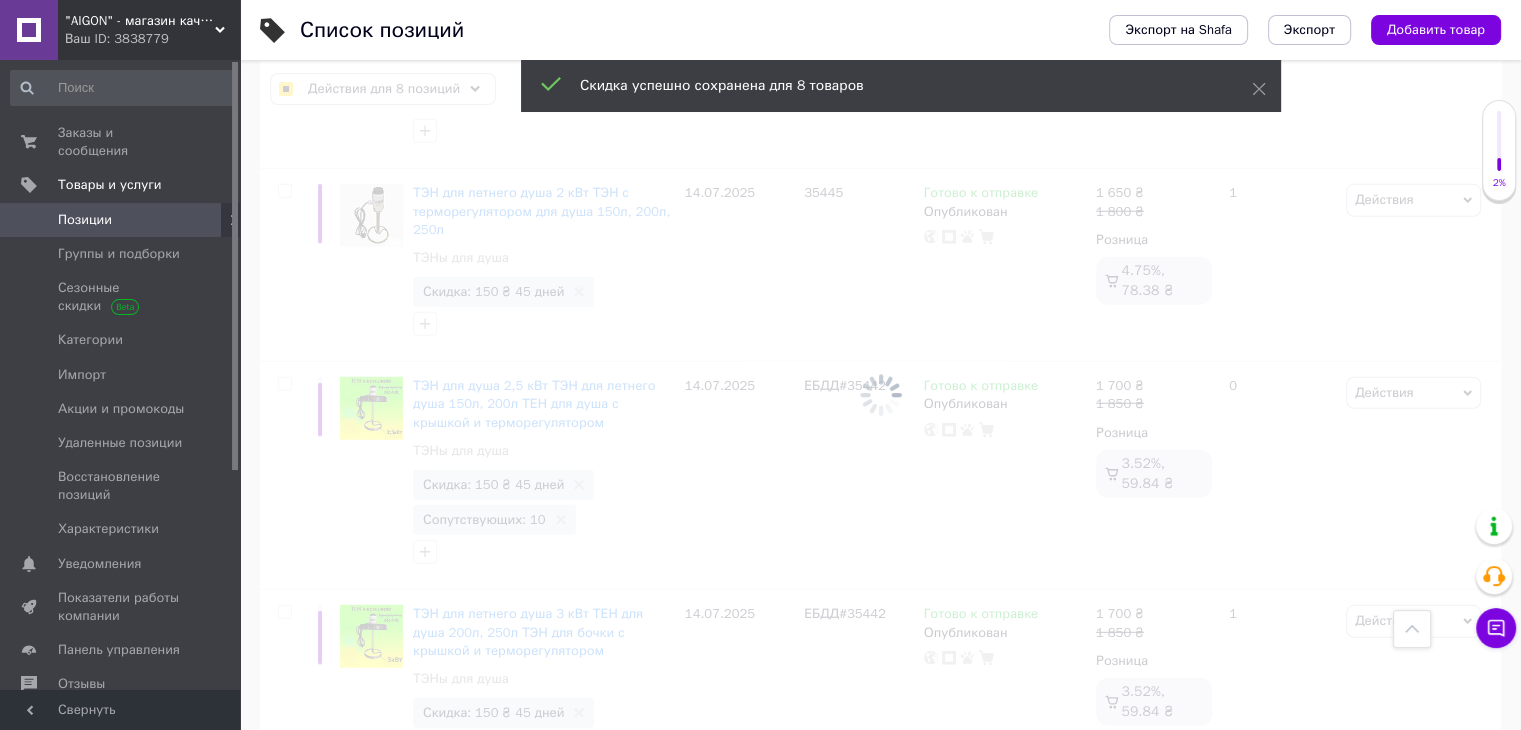 checkbox on "false" 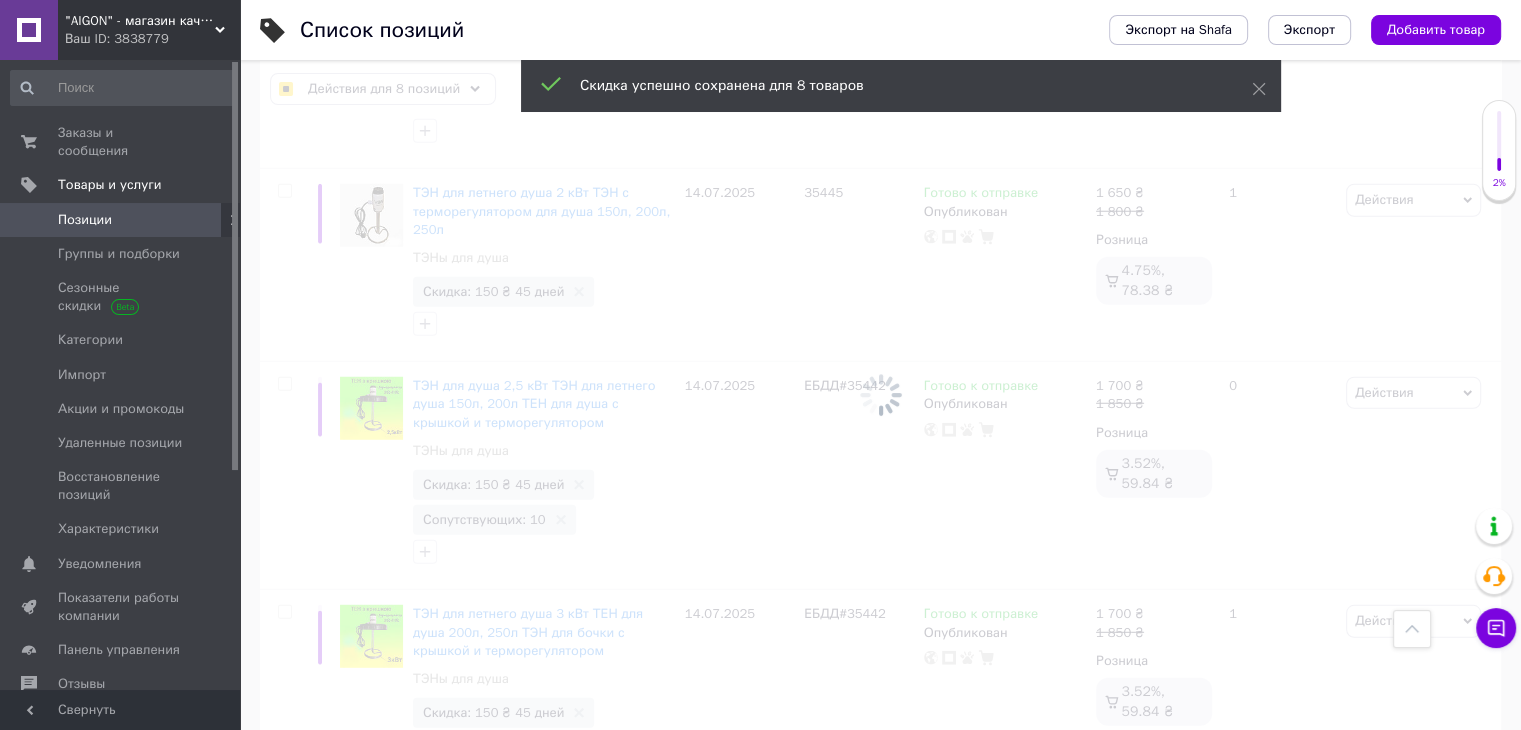 checkbox on "false" 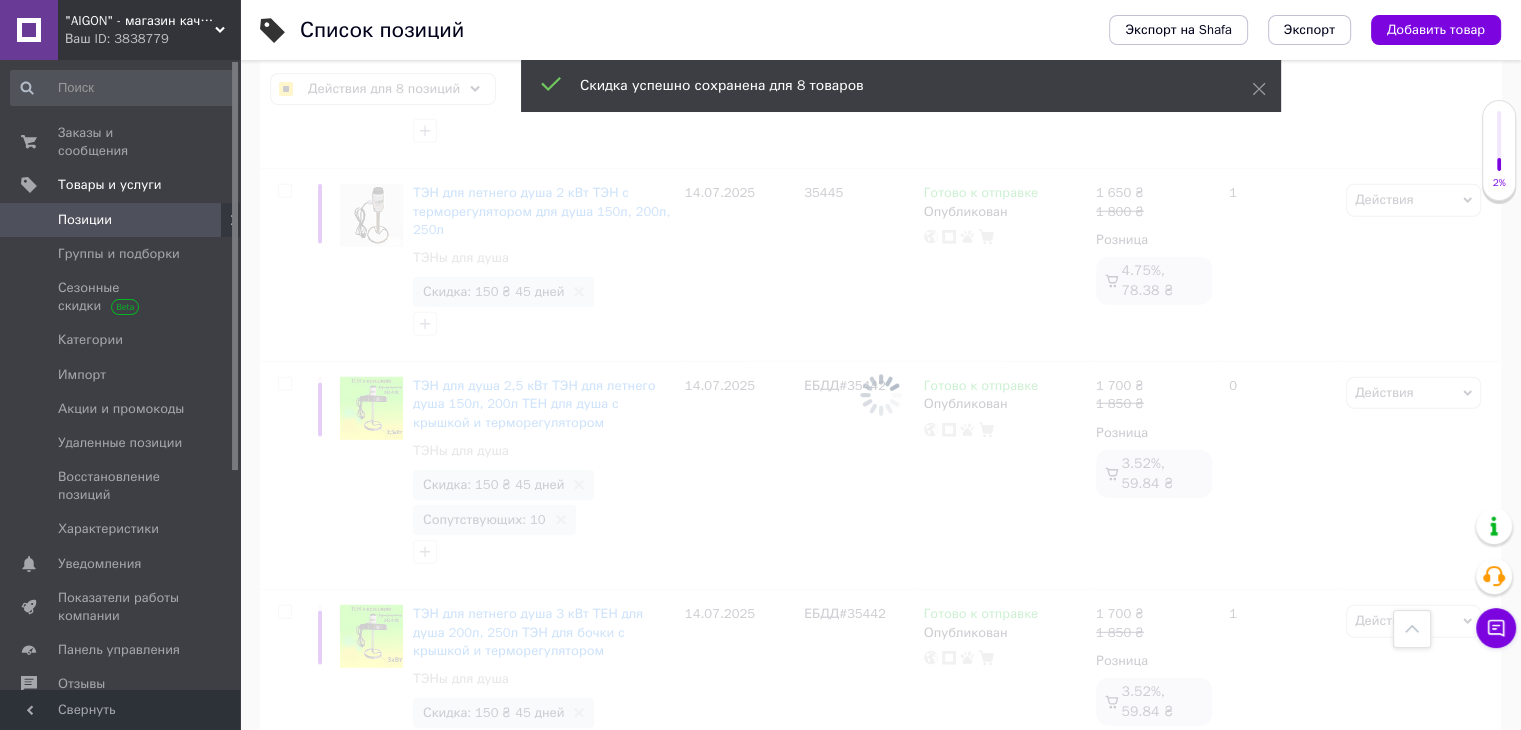 checkbox on "false" 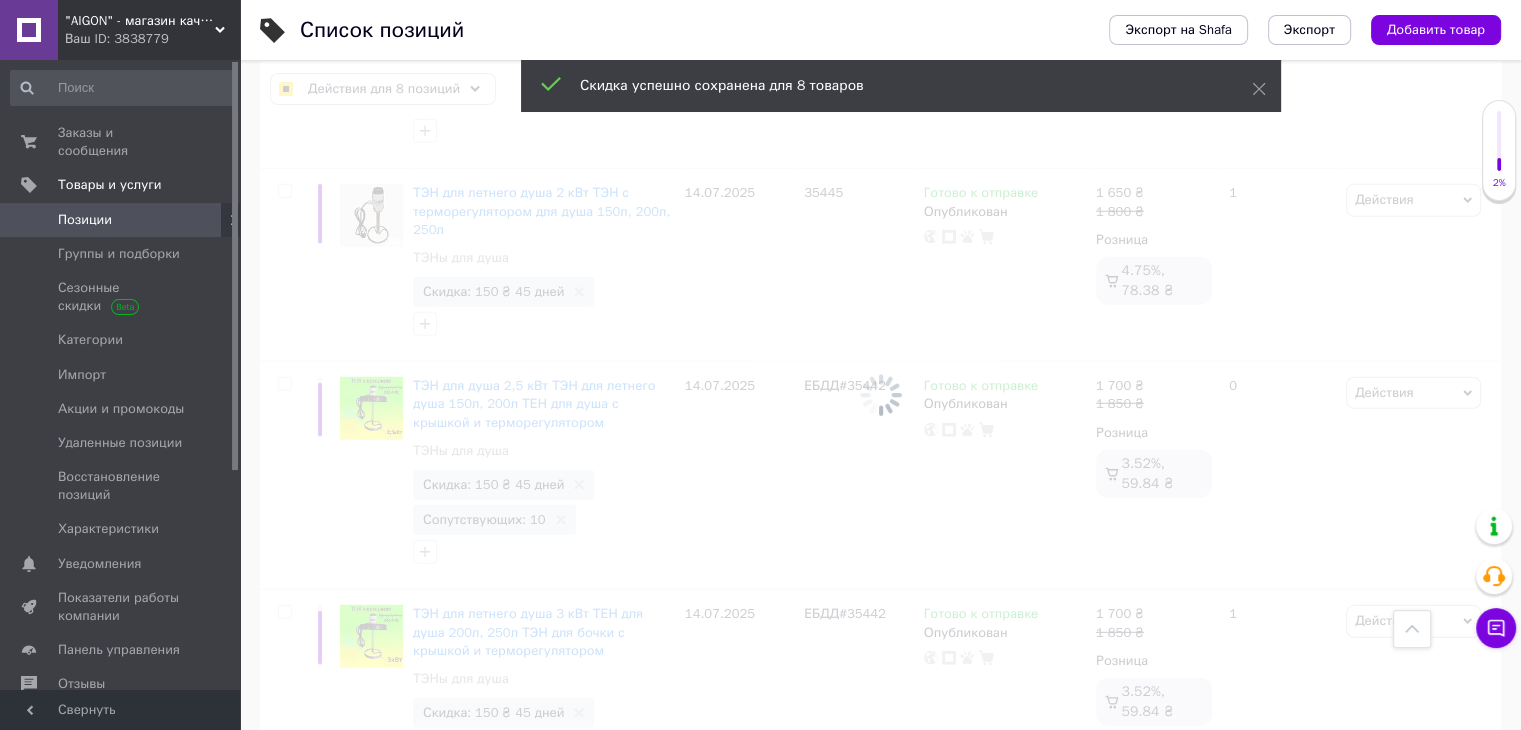 checkbox on "false" 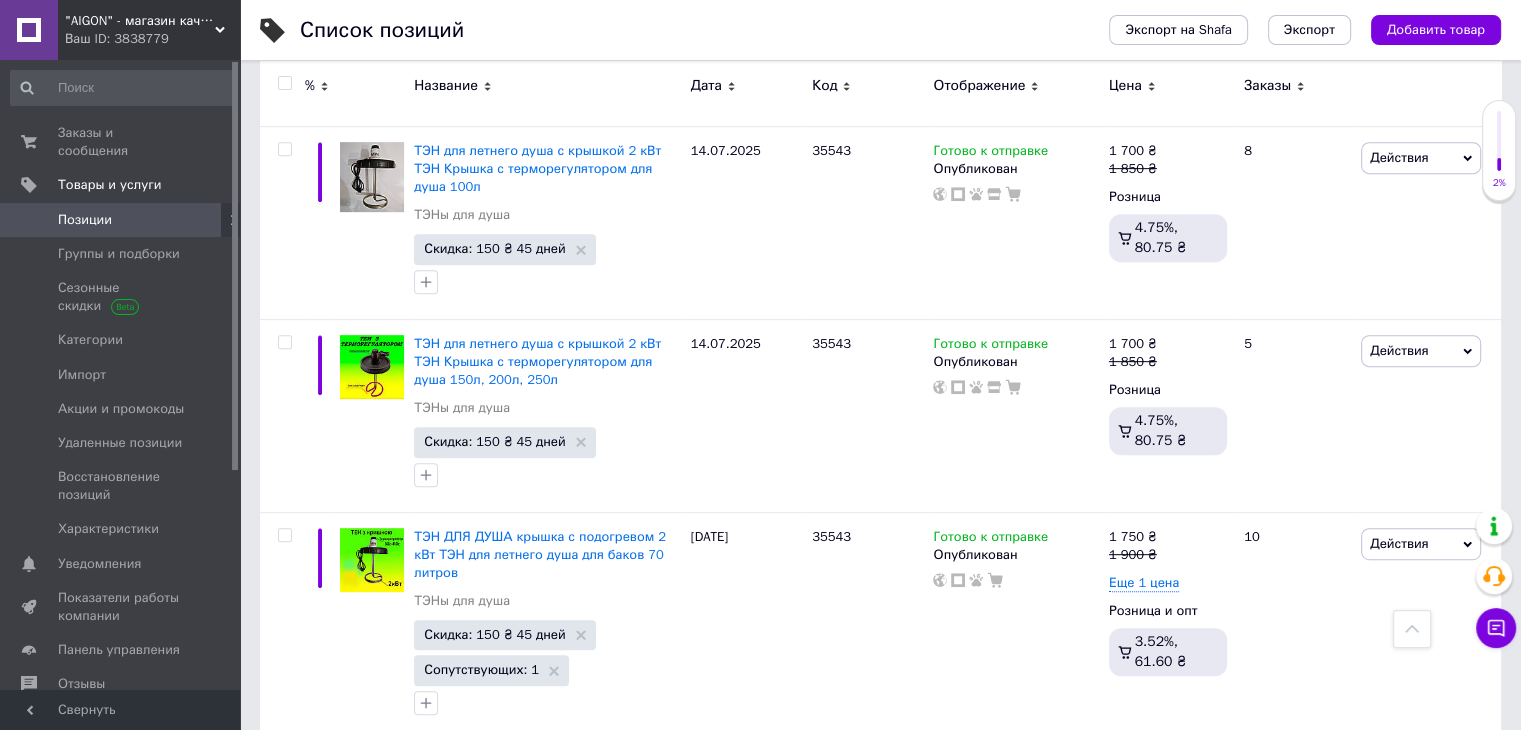 scroll, scrollTop: 909, scrollLeft: 0, axis: vertical 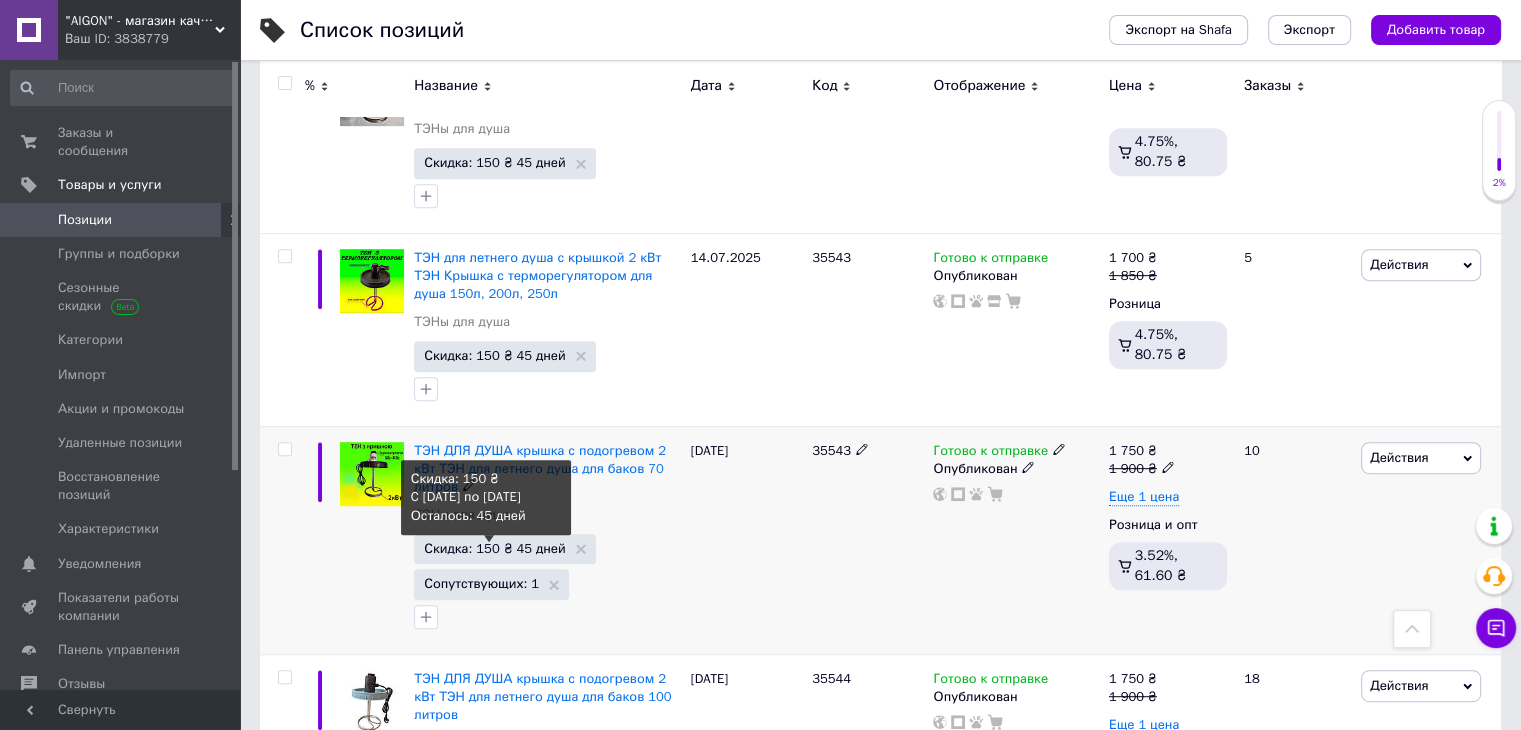 click on "Скидка: 150 ₴ 45 дней" at bounding box center [494, 548] 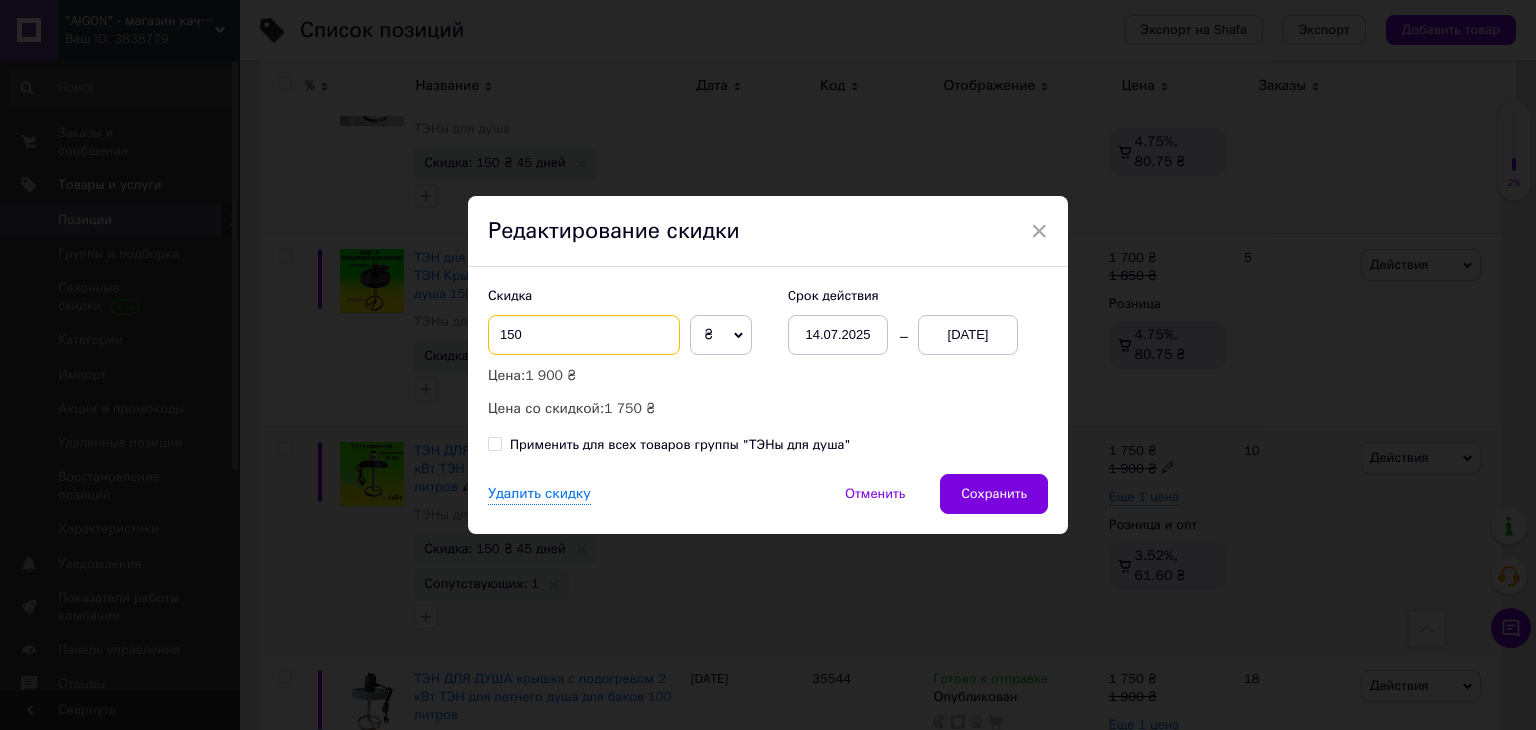 click on "150" at bounding box center [584, 335] 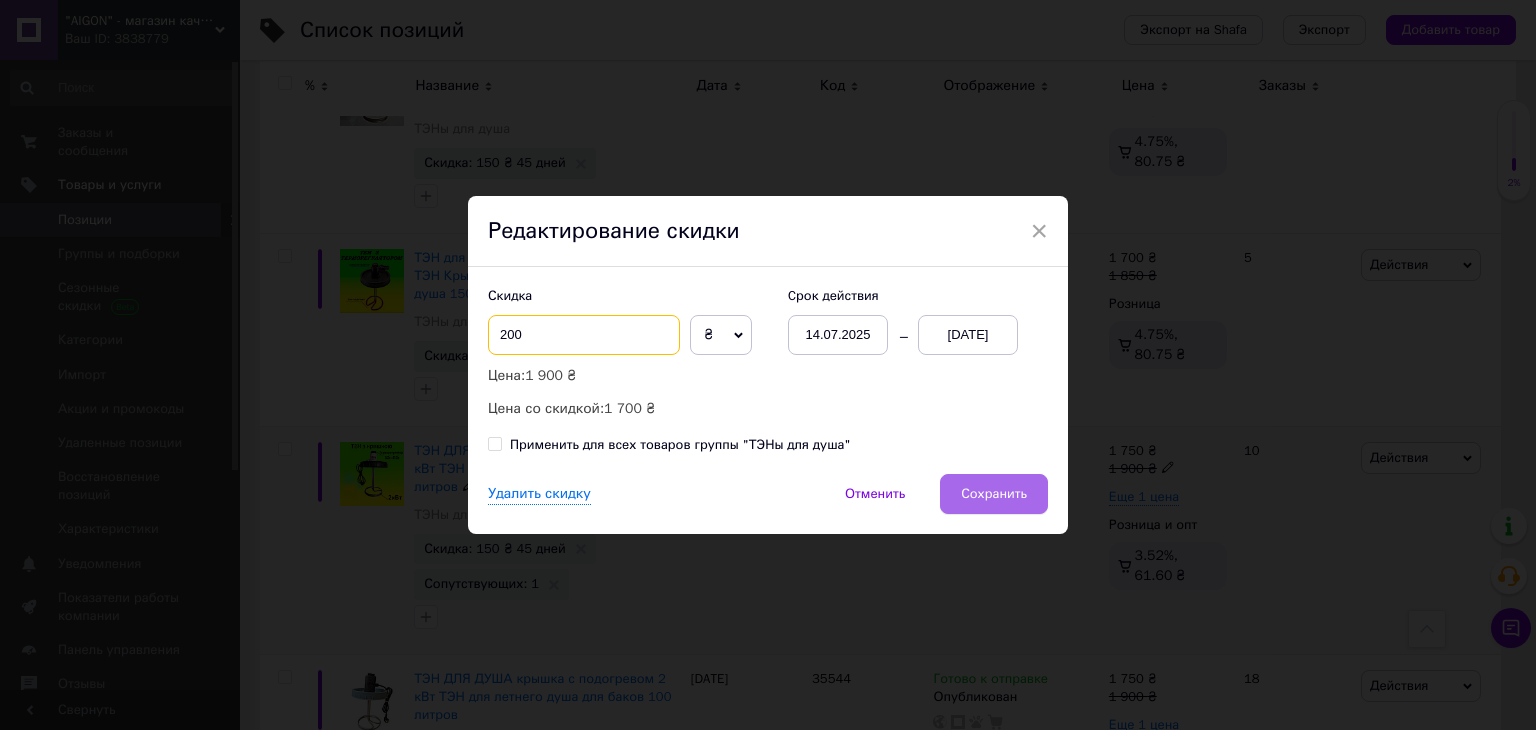 type on "200" 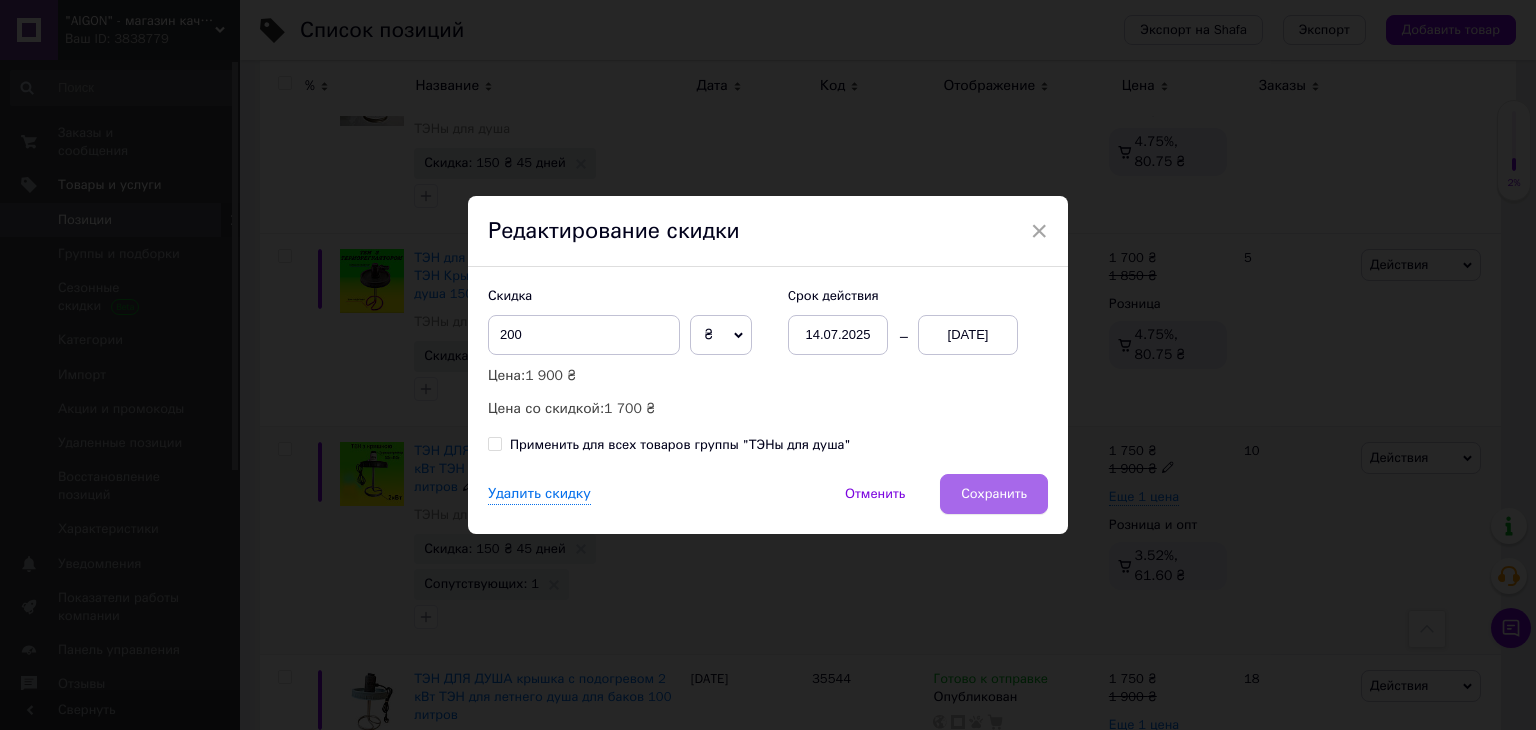 click on "Сохранить" at bounding box center [994, 494] 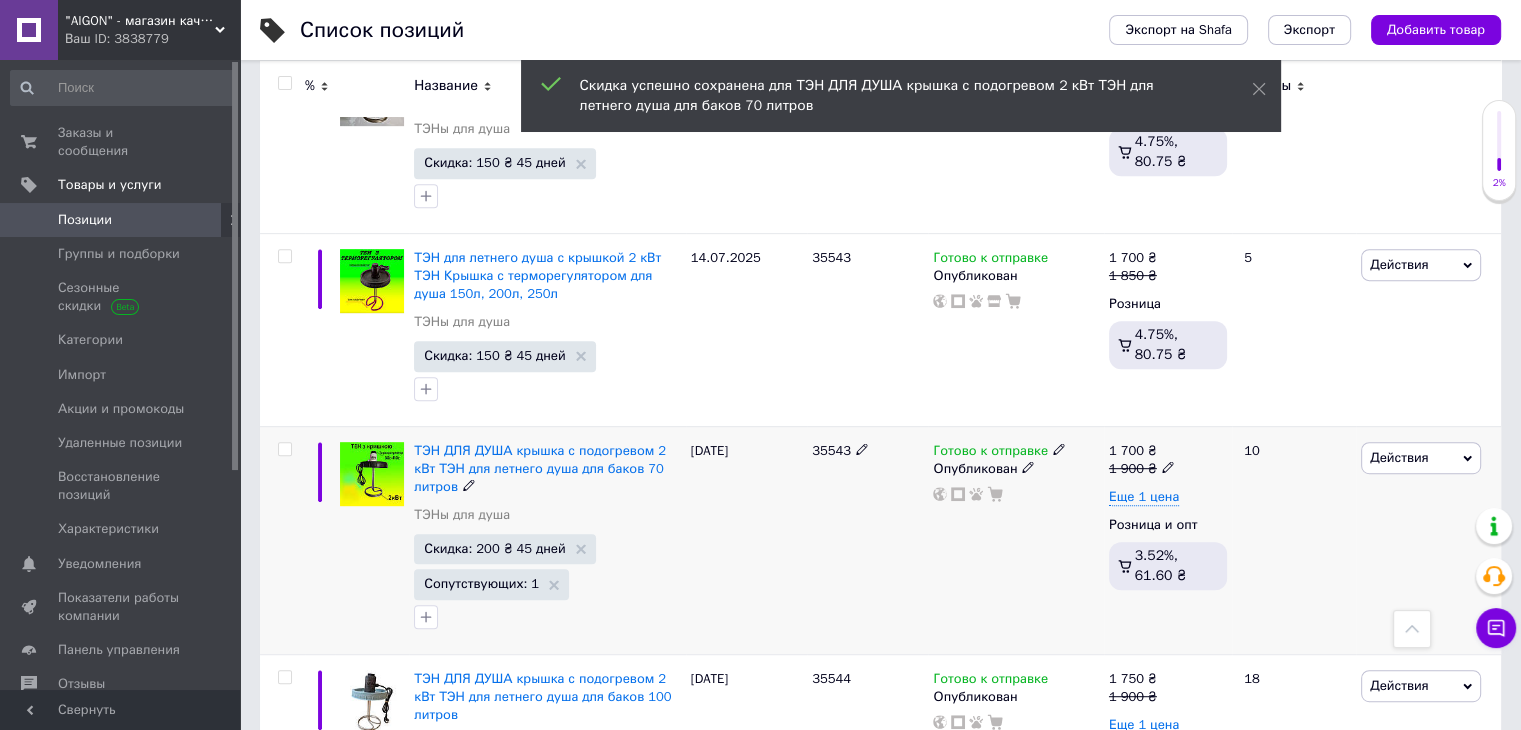 scroll, scrollTop: 0, scrollLeft: 343, axis: horizontal 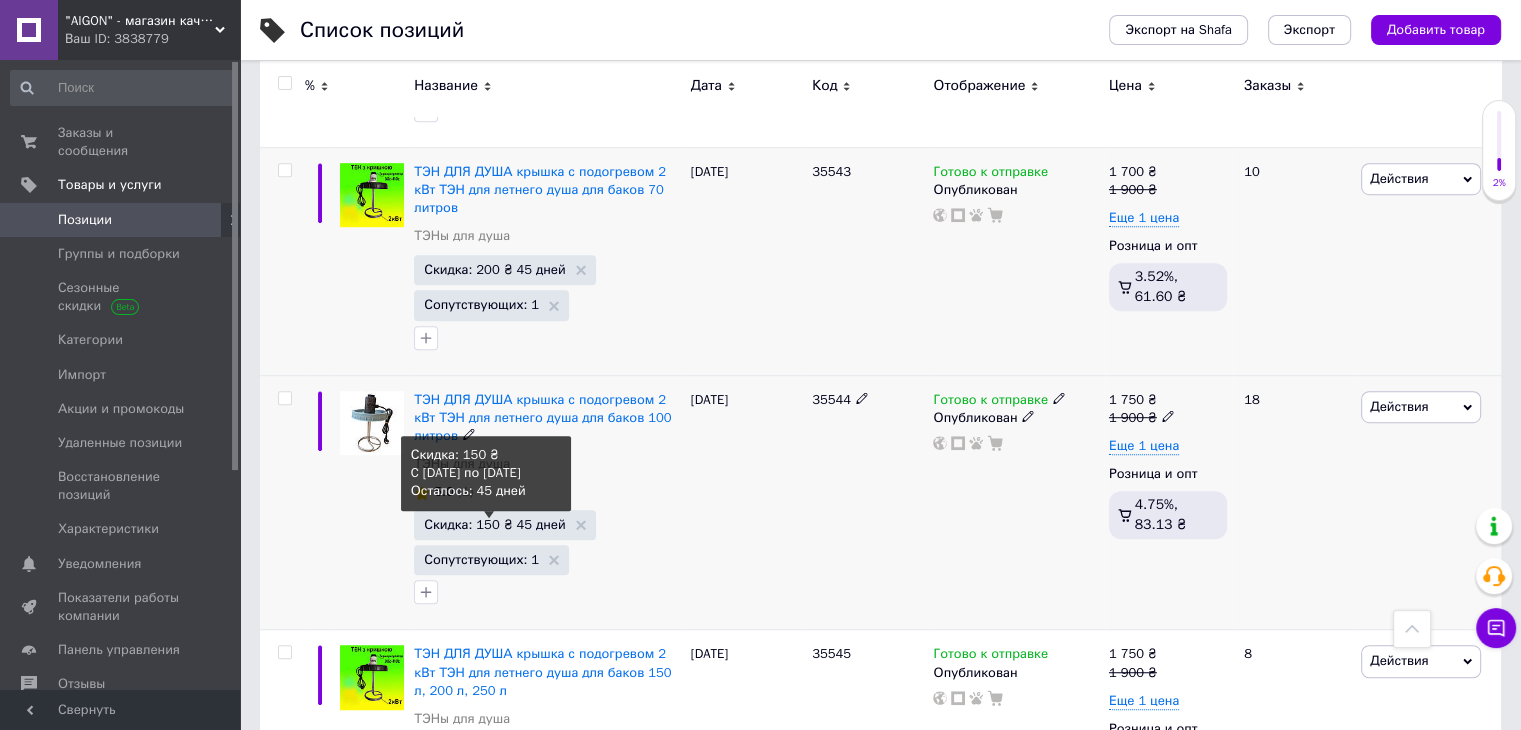 click on "Скидка: 150 ₴ 45 дней" at bounding box center [494, 524] 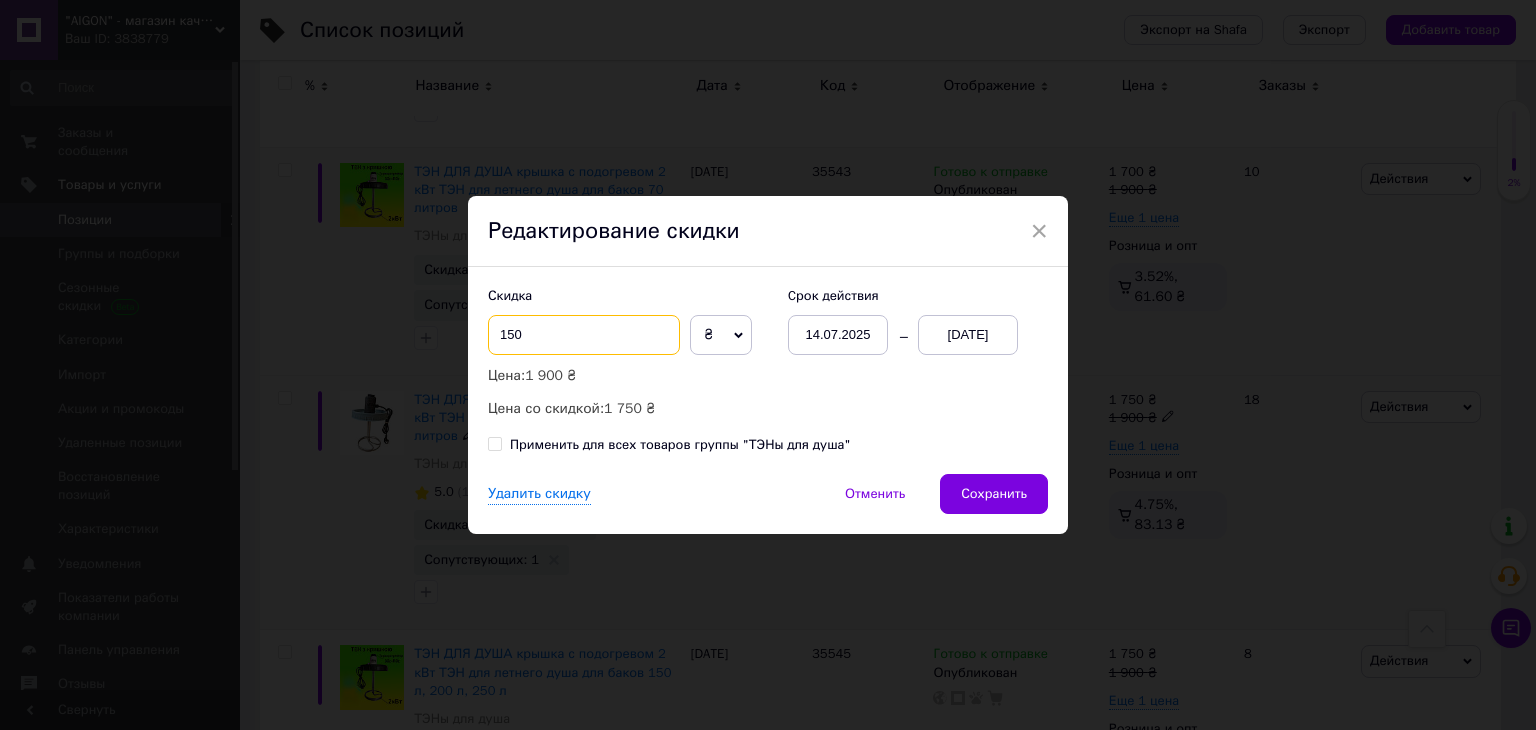 click on "150" at bounding box center (584, 335) 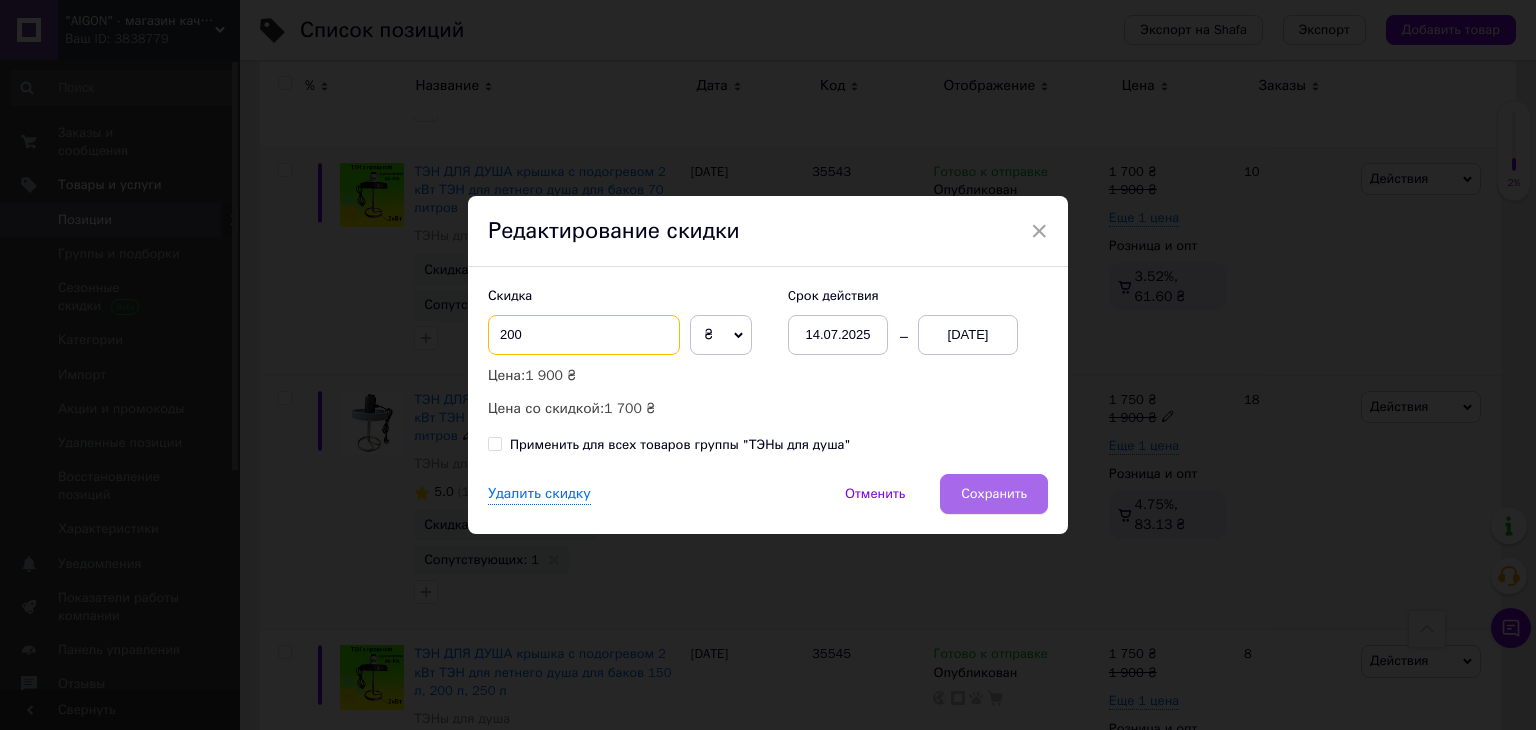 type on "200" 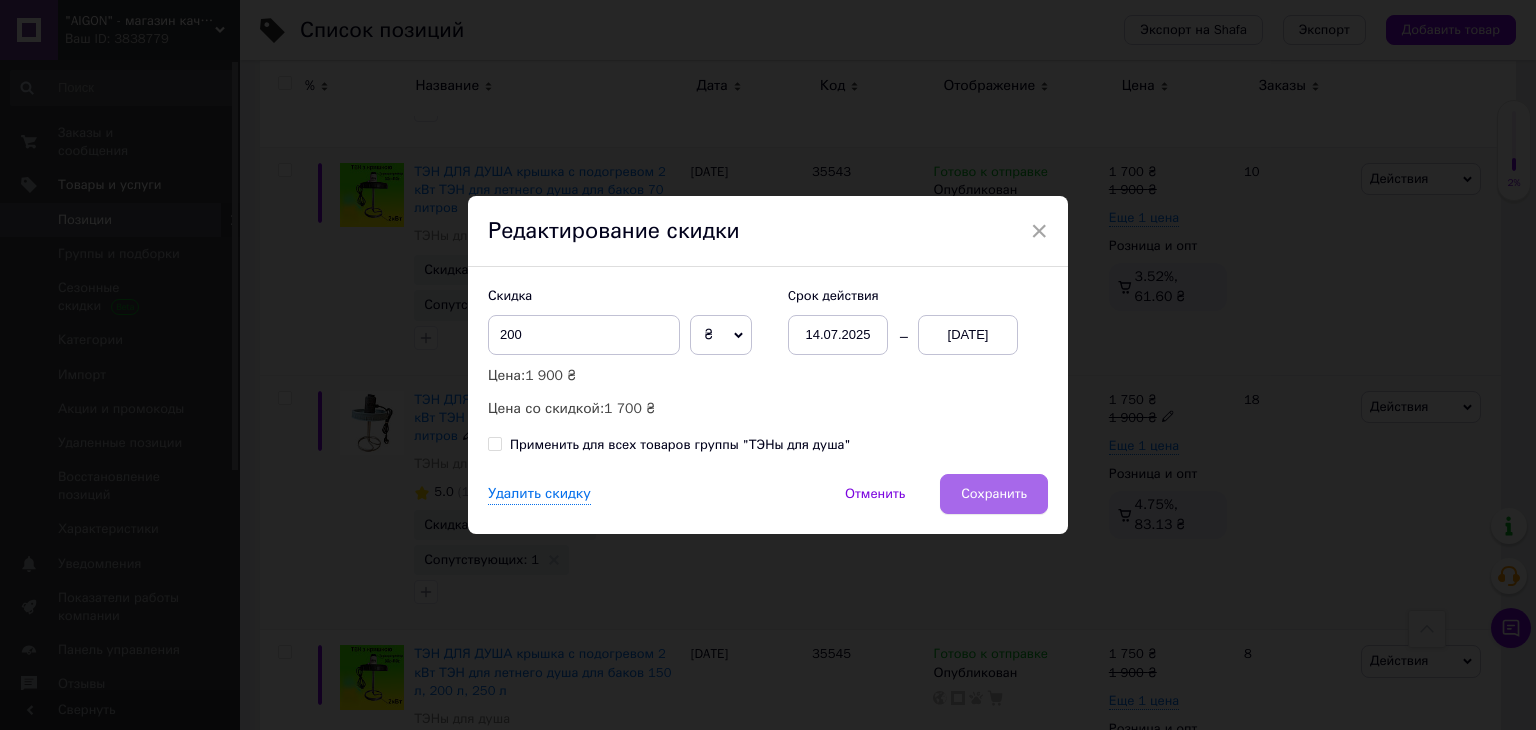 click on "Сохранить" at bounding box center (994, 494) 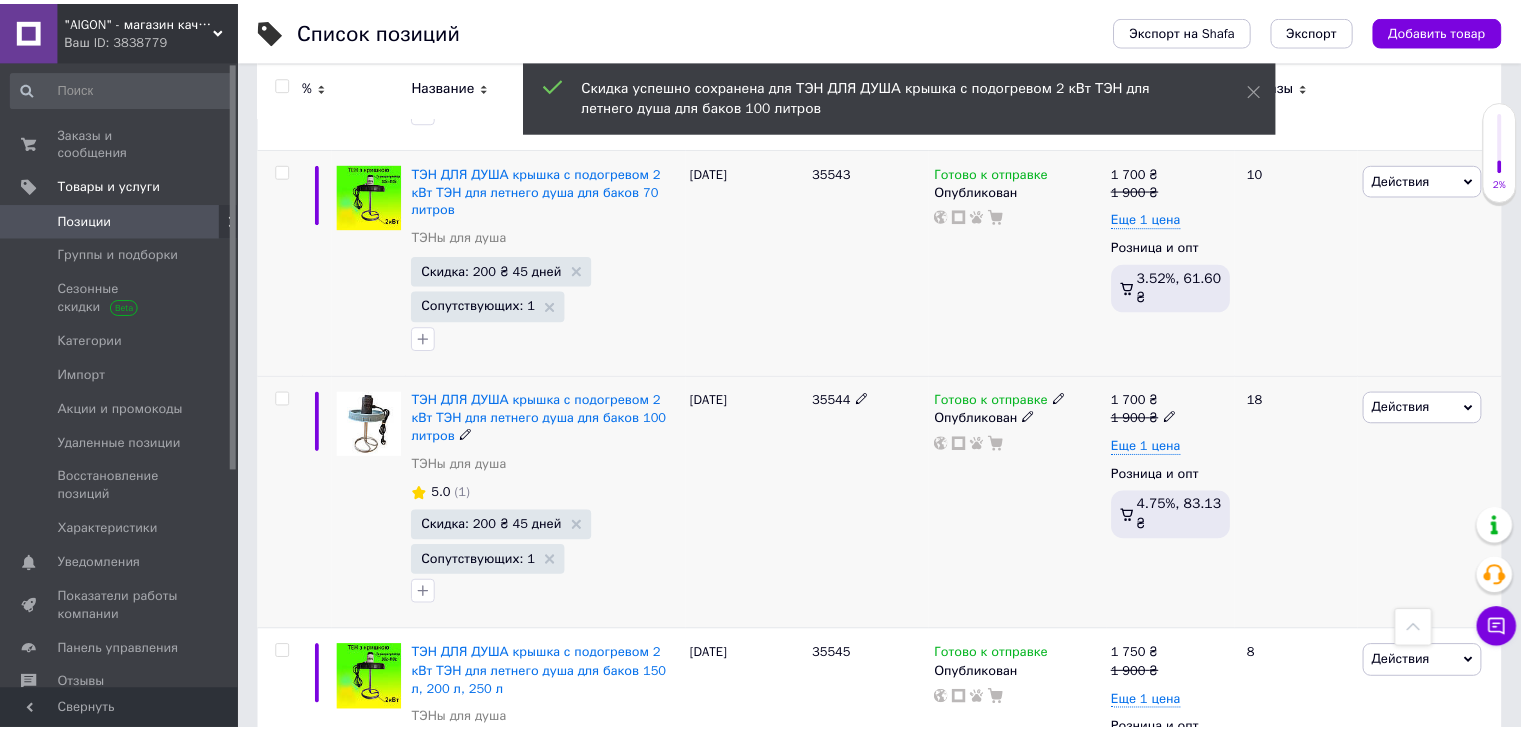 scroll, scrollTop: 0, scrollLeft: 343, axis: horizontal 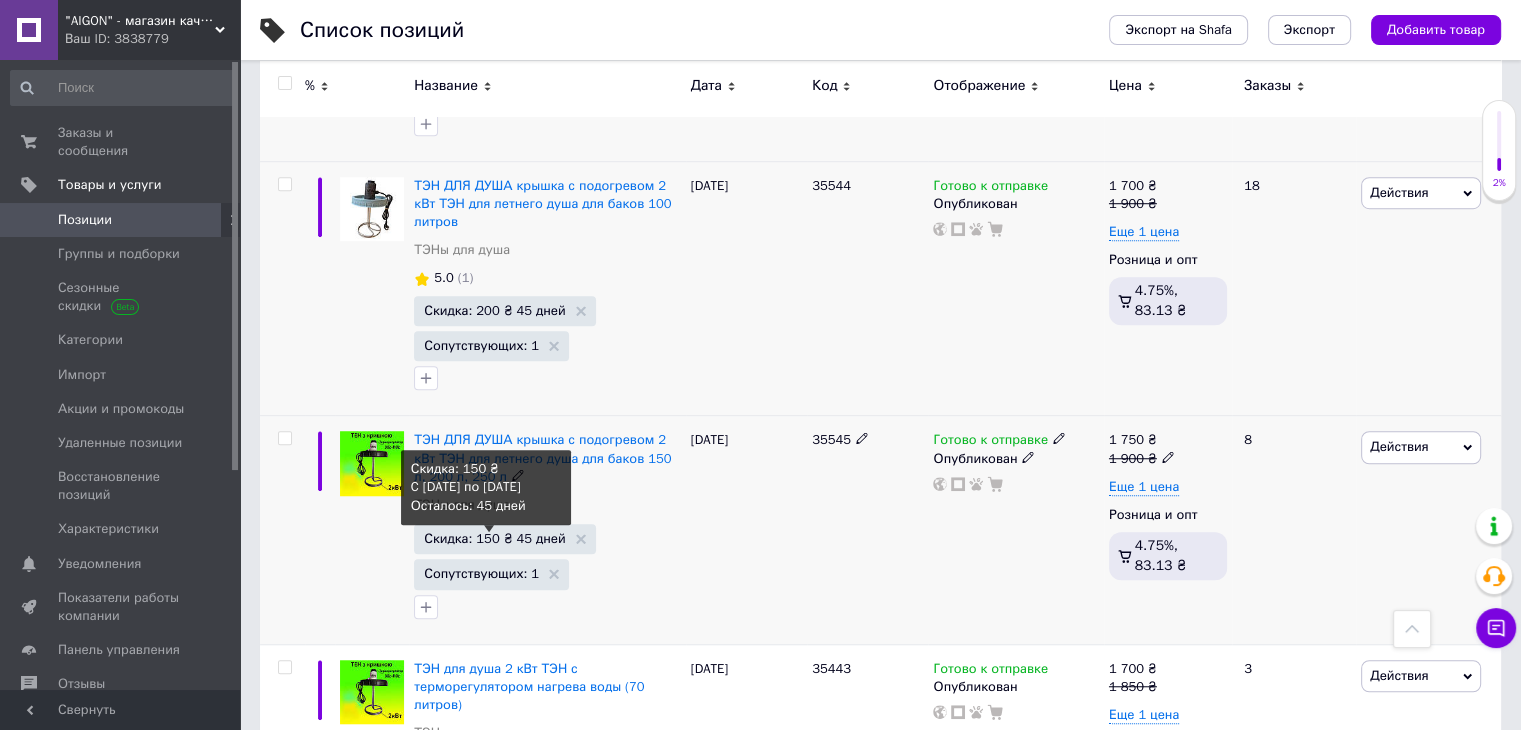 click on "Скидка: 150 ₴ 45 дней" at bounding box center (494, 538) 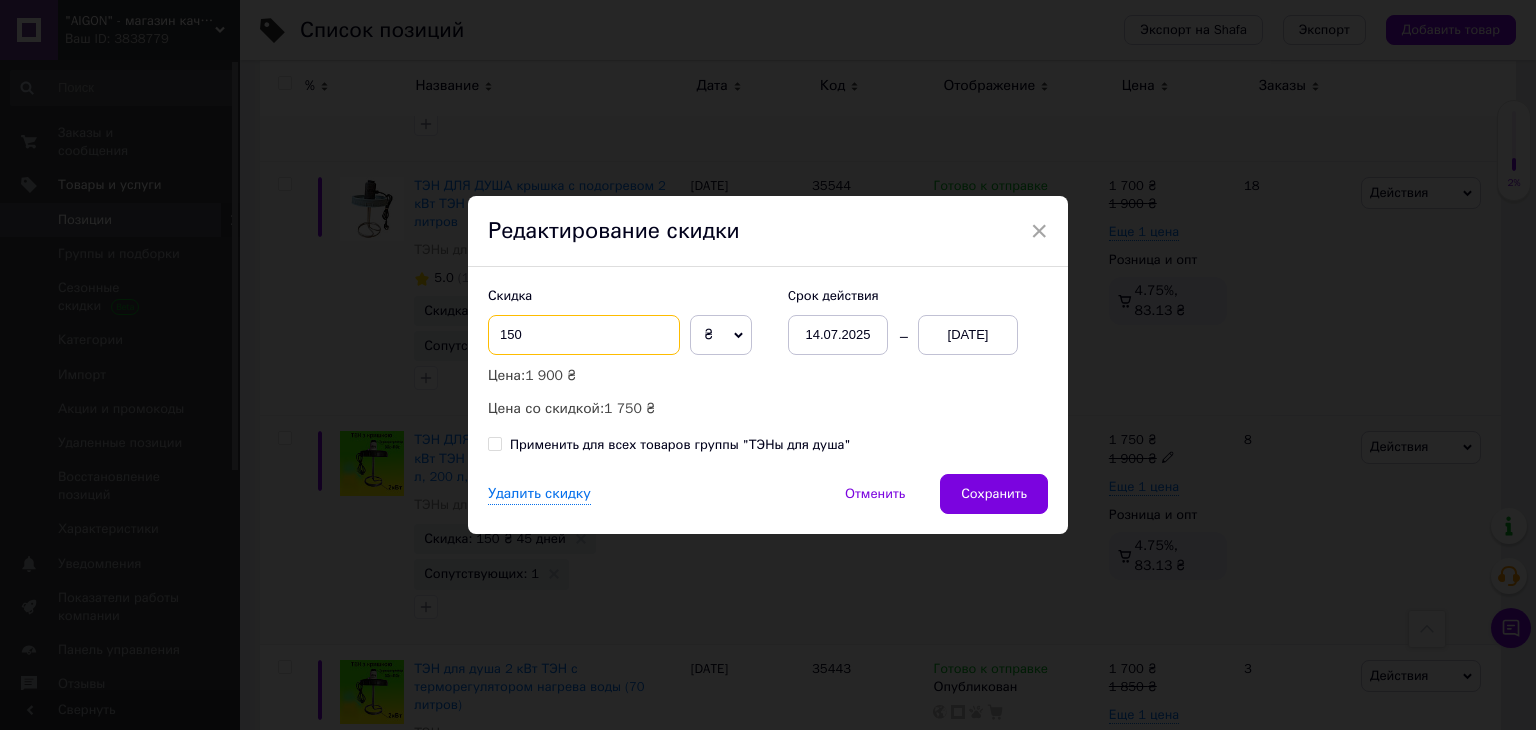 click on "150" at bounding box center (584, 335) 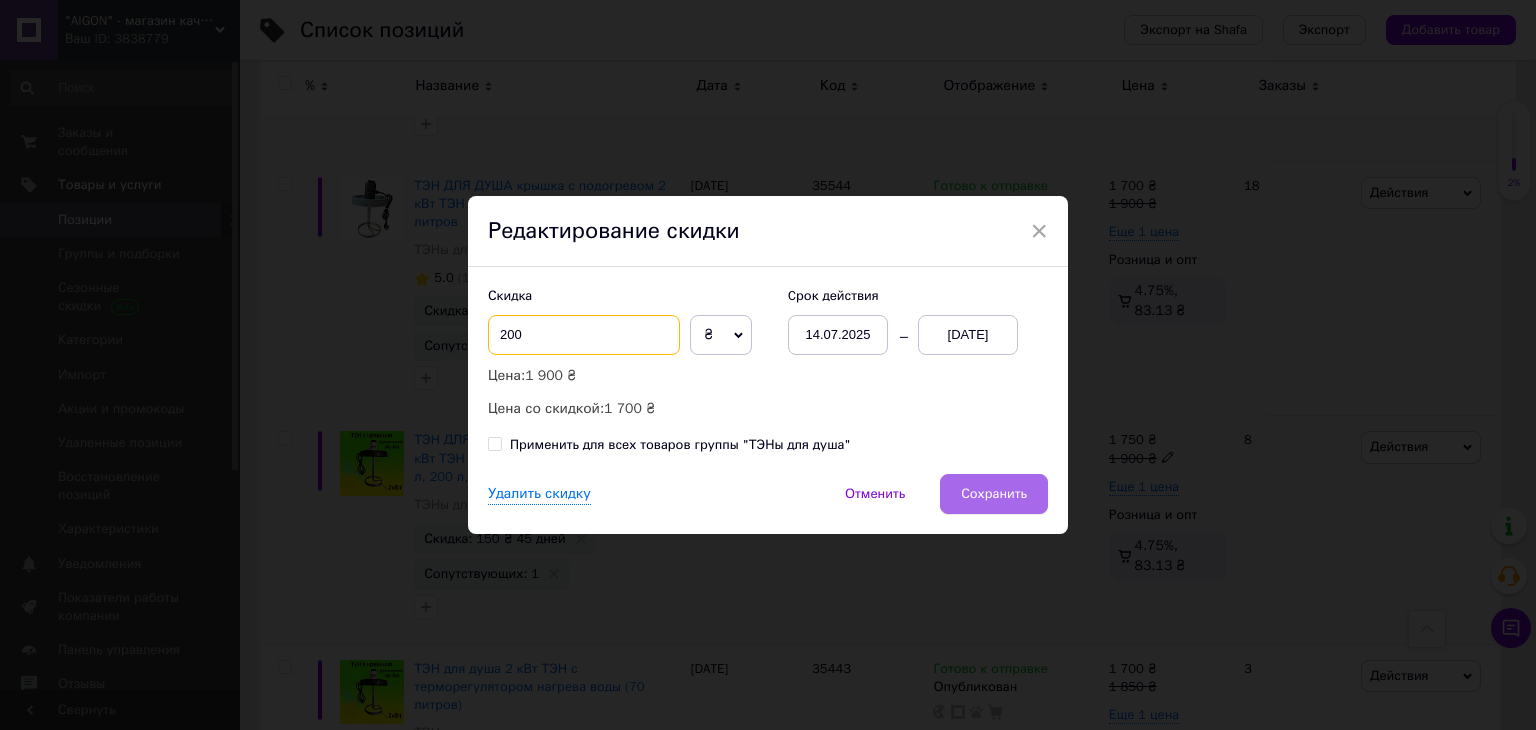 type on "200" 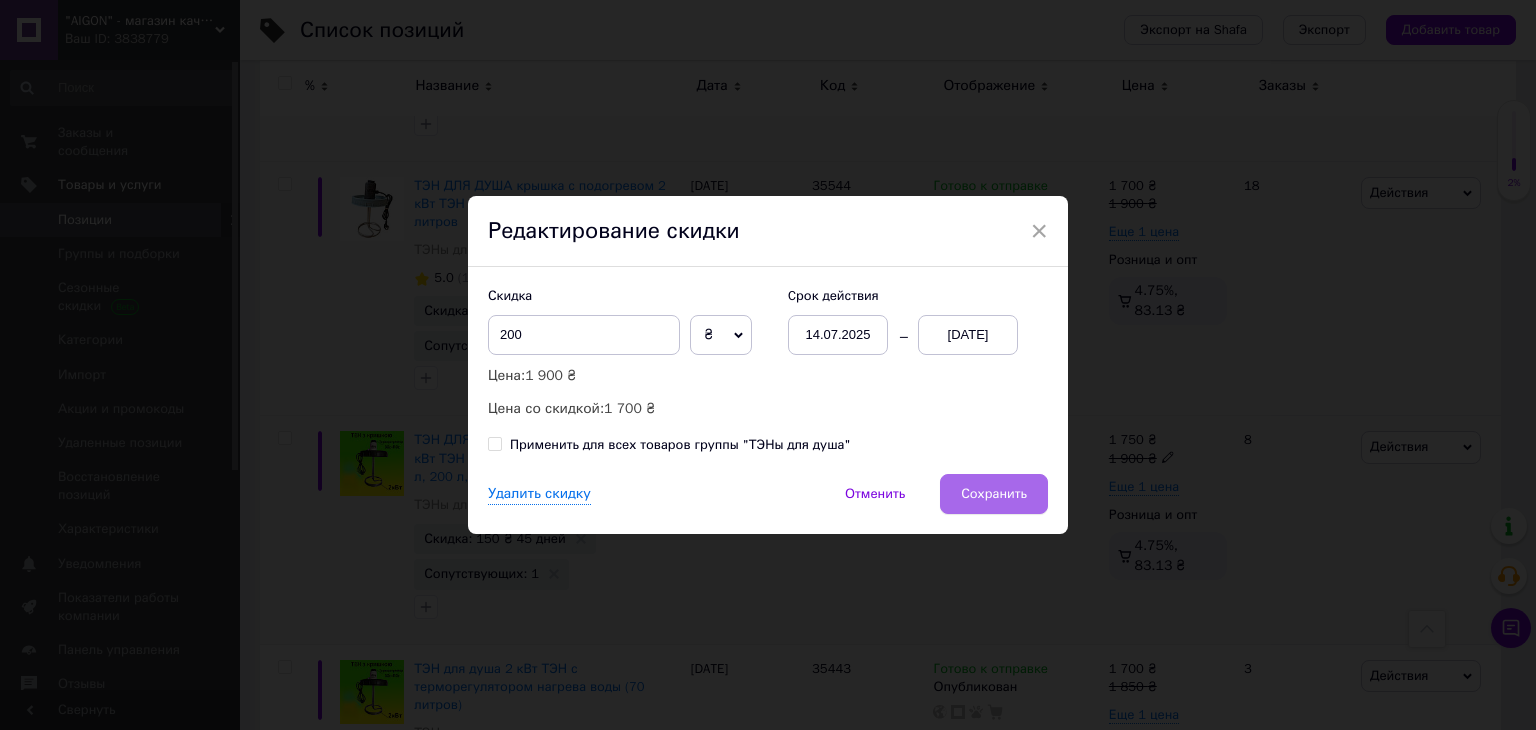 click on "Сохранить" at bounding box center (994, 494) 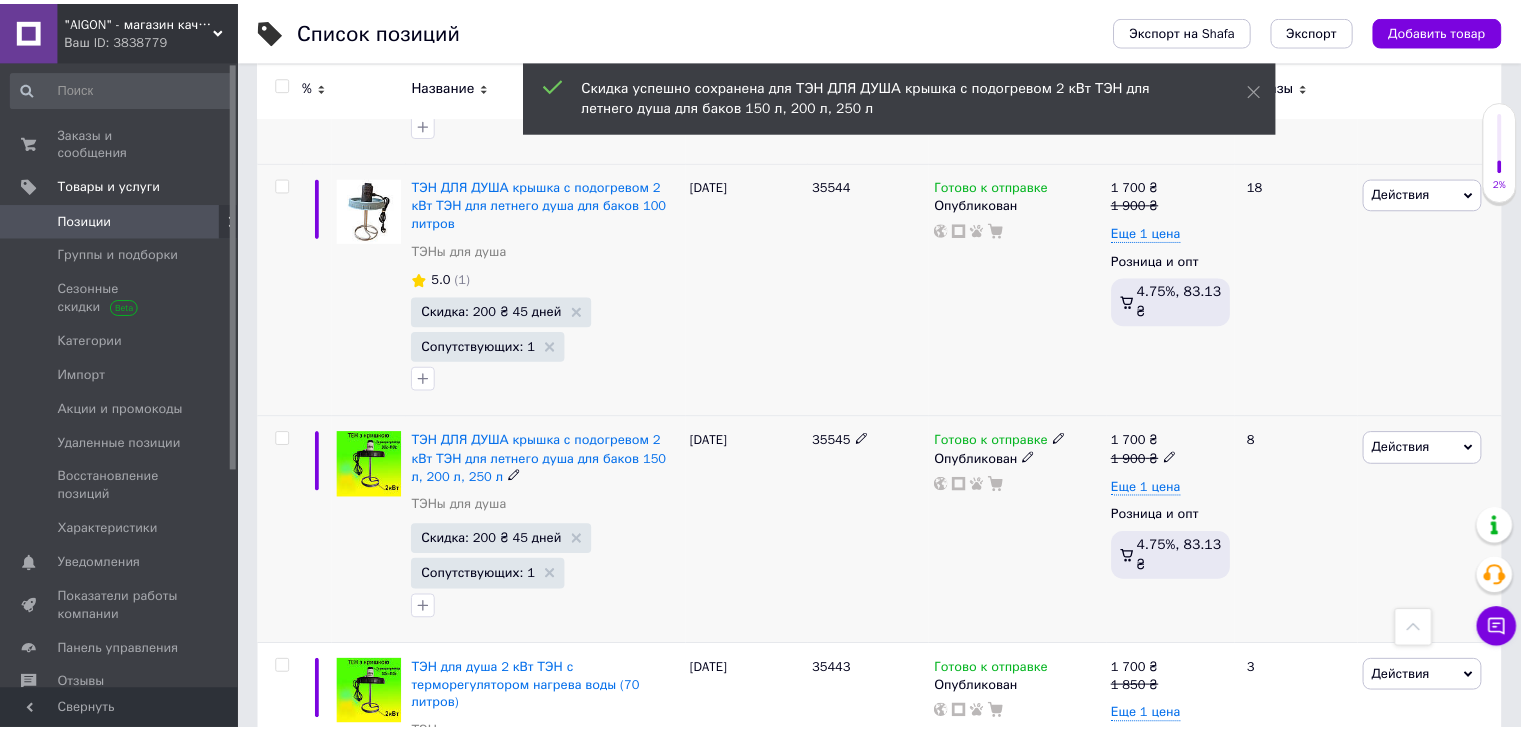 scroll, scrollTop: 0, scrollLeft: 343, axis: horizontal 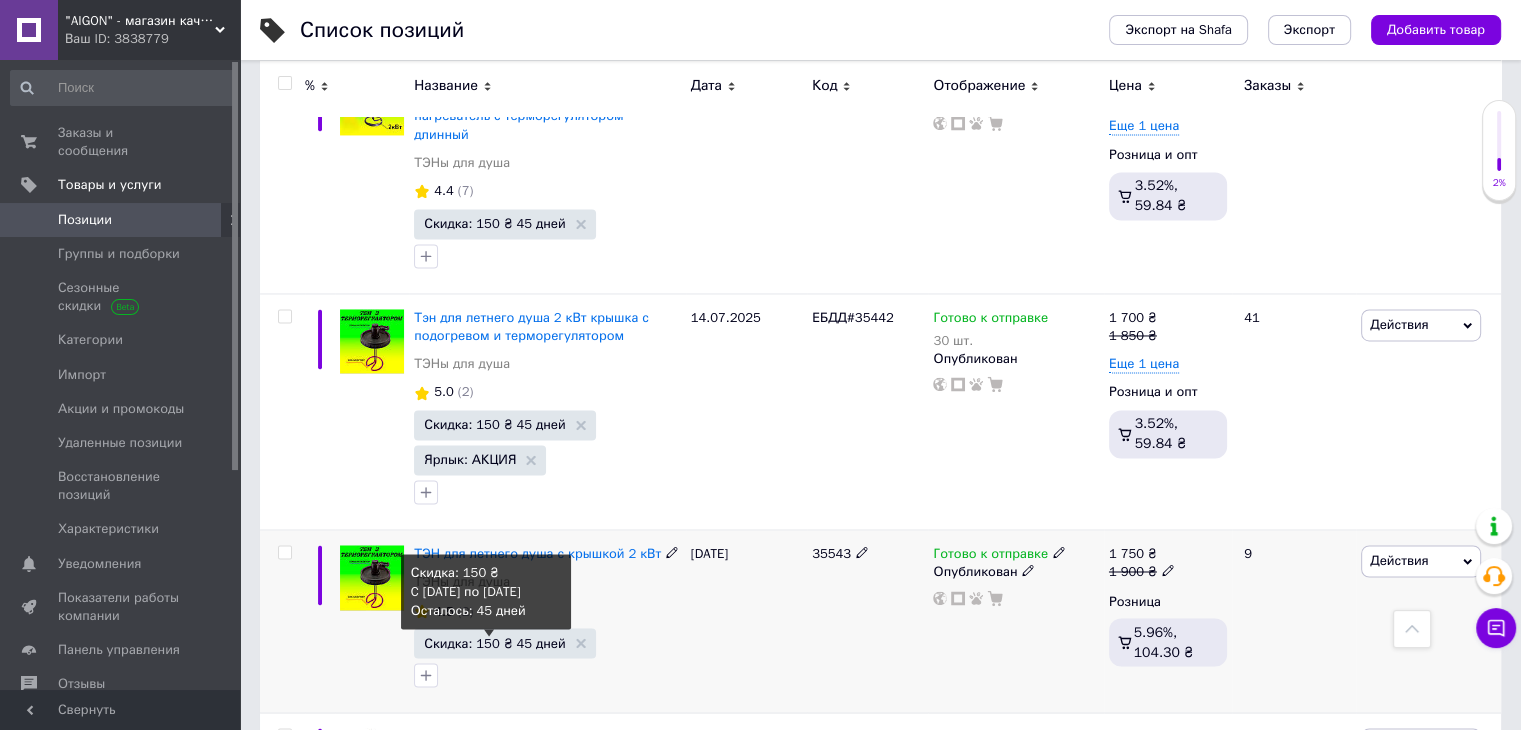 click on "Скидка: 150 ₴ 45 дней" at bounding box center (494, 642) 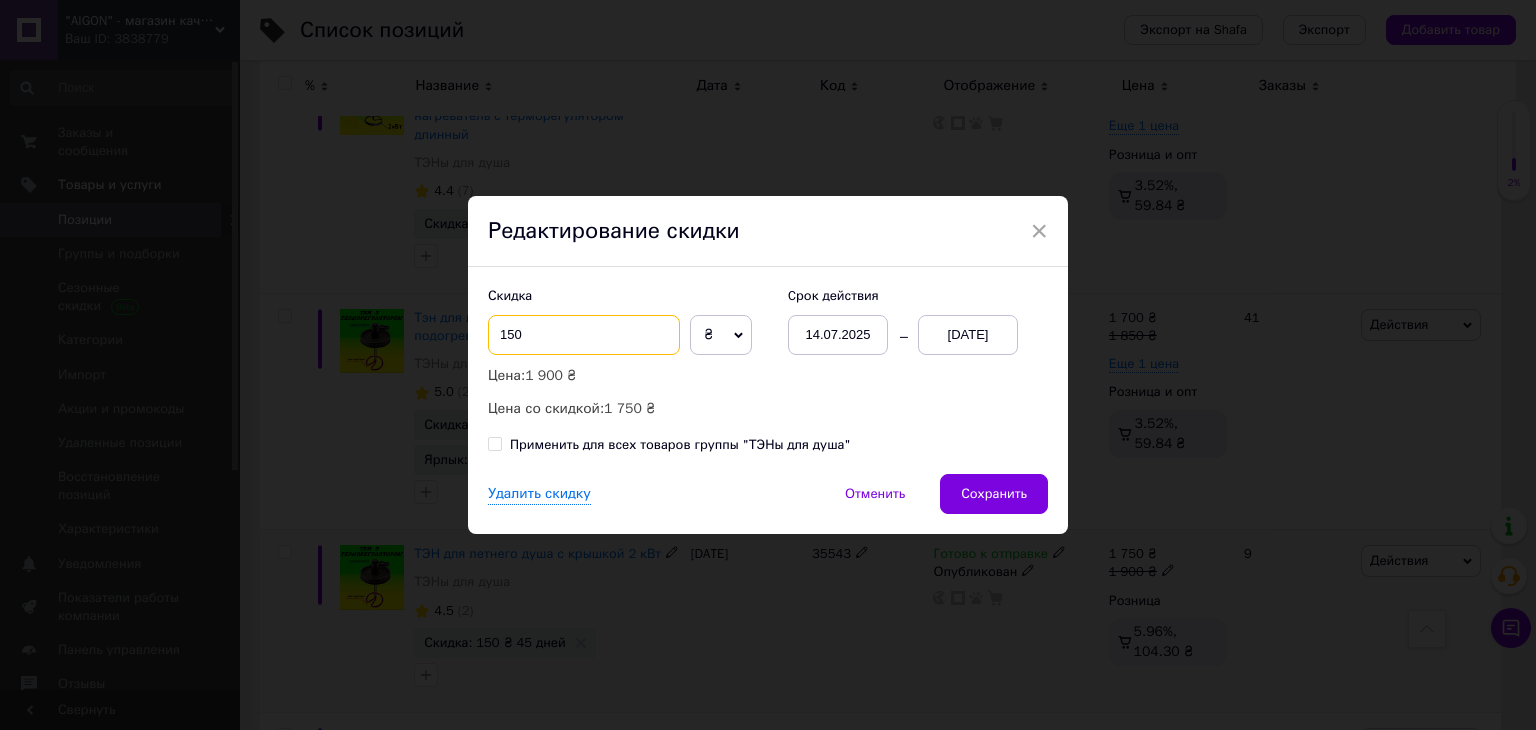 click on "150" at bounding box center (584, 335) 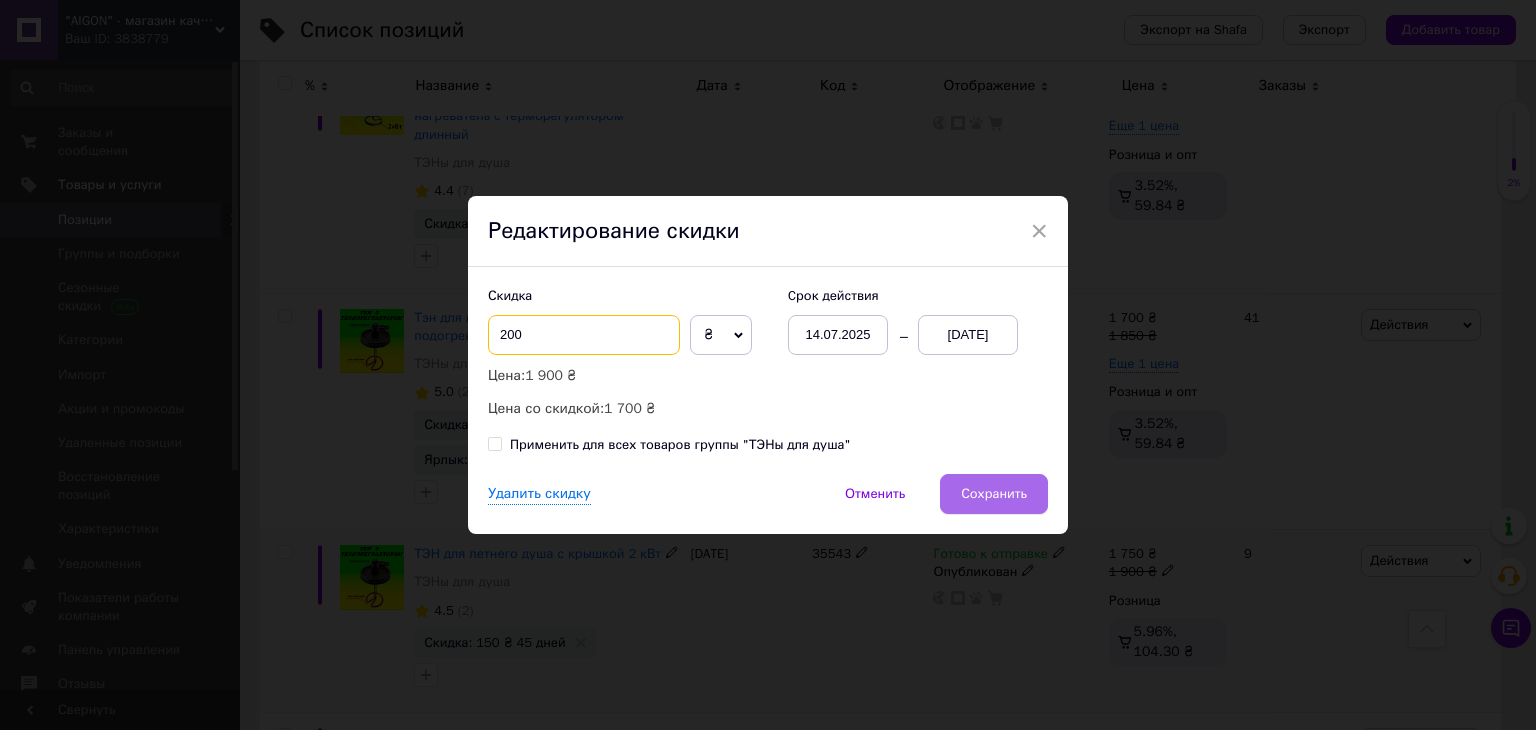 type on "200" 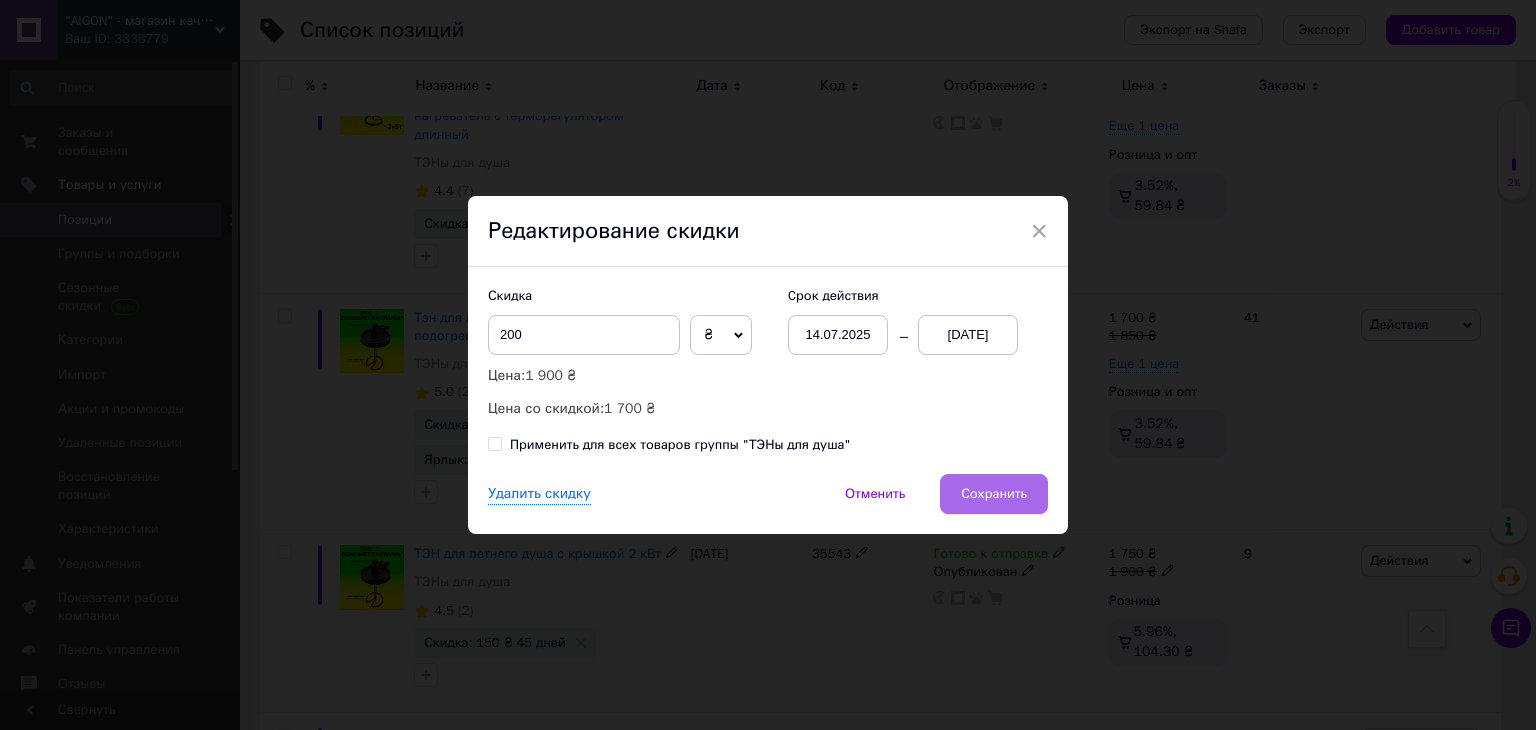 click on "Сохранить" at bounding box center (994, 494) 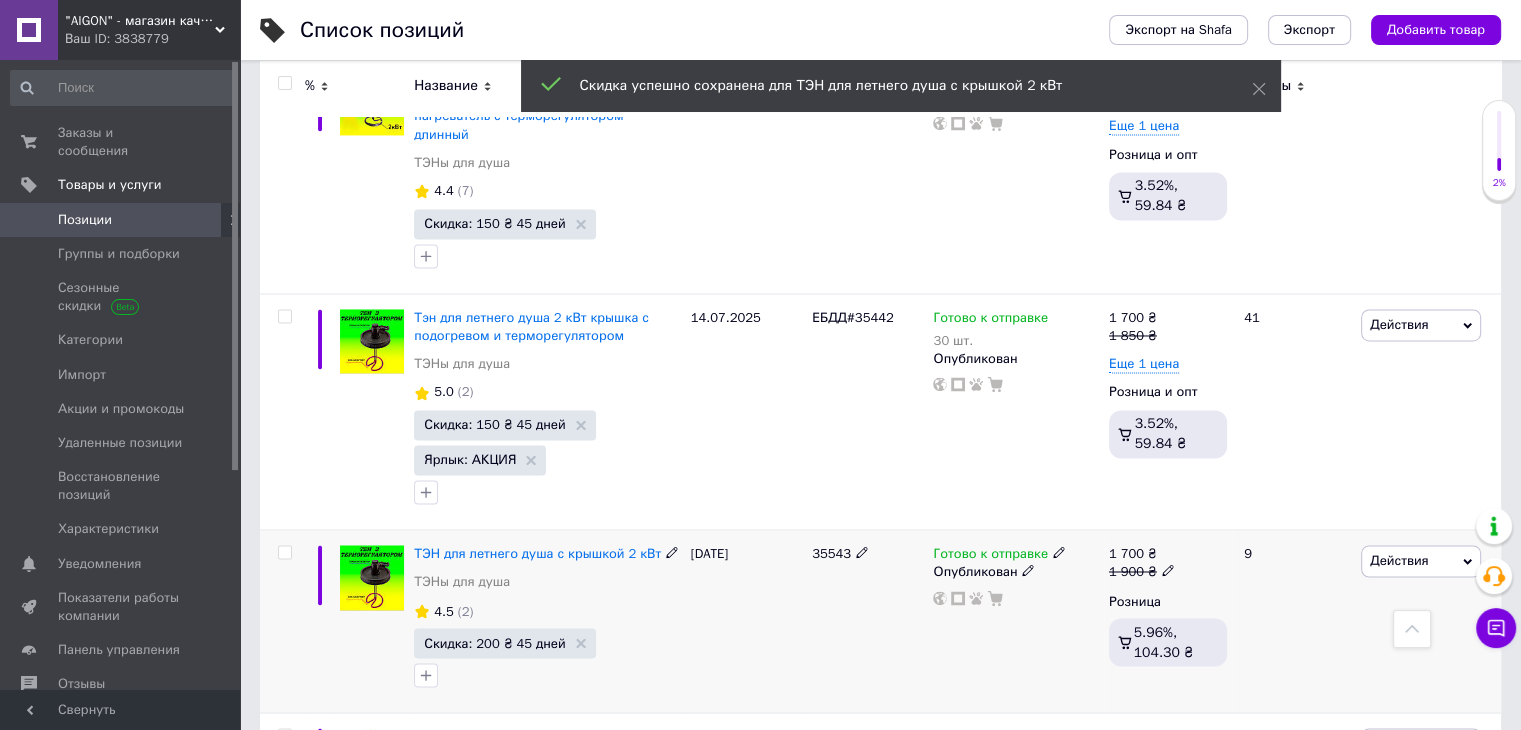 scroll, scrollTop: 0, scrollLeft: 343, axis: horizontal 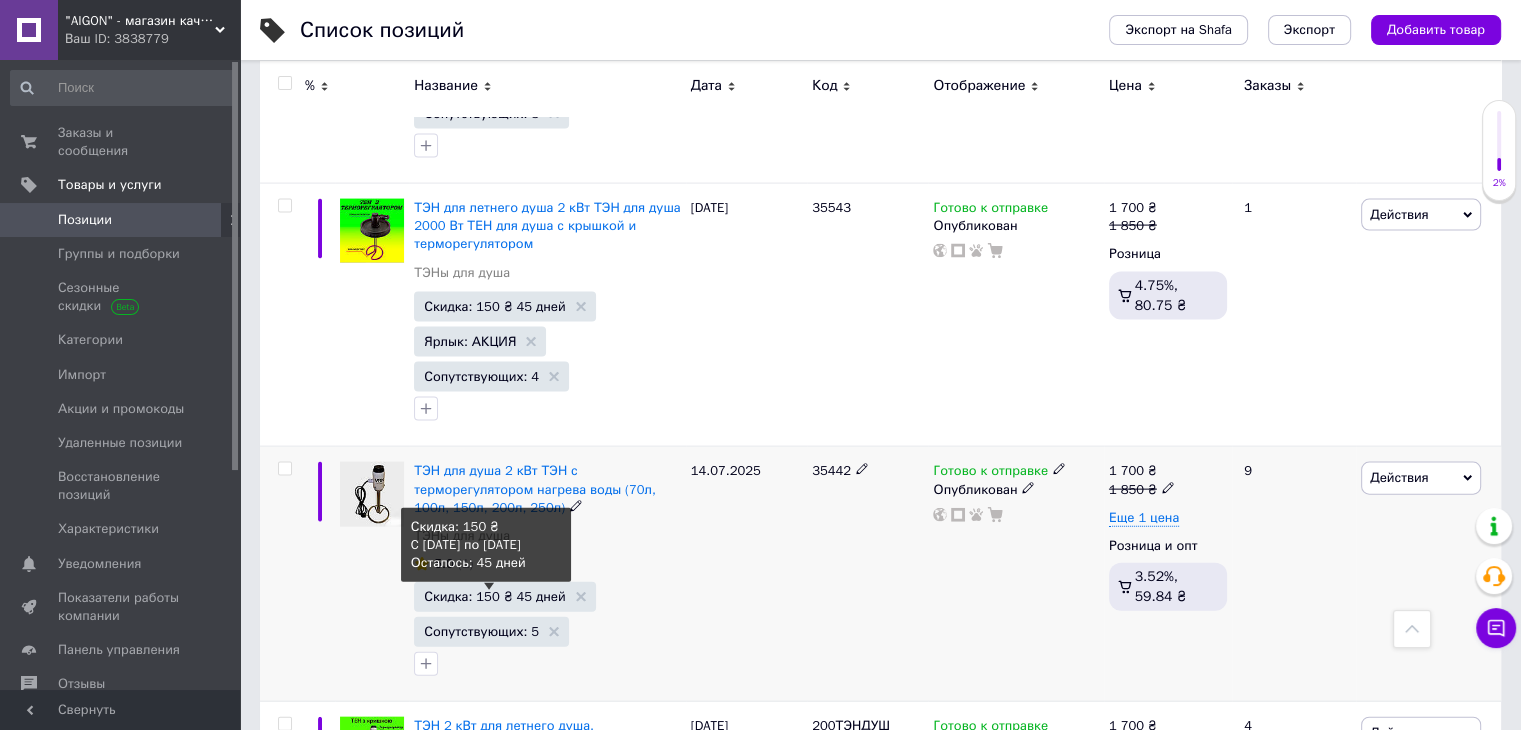 click on "Скидка: 150 ₴ 45 дней" at bounding box center [494, 596] 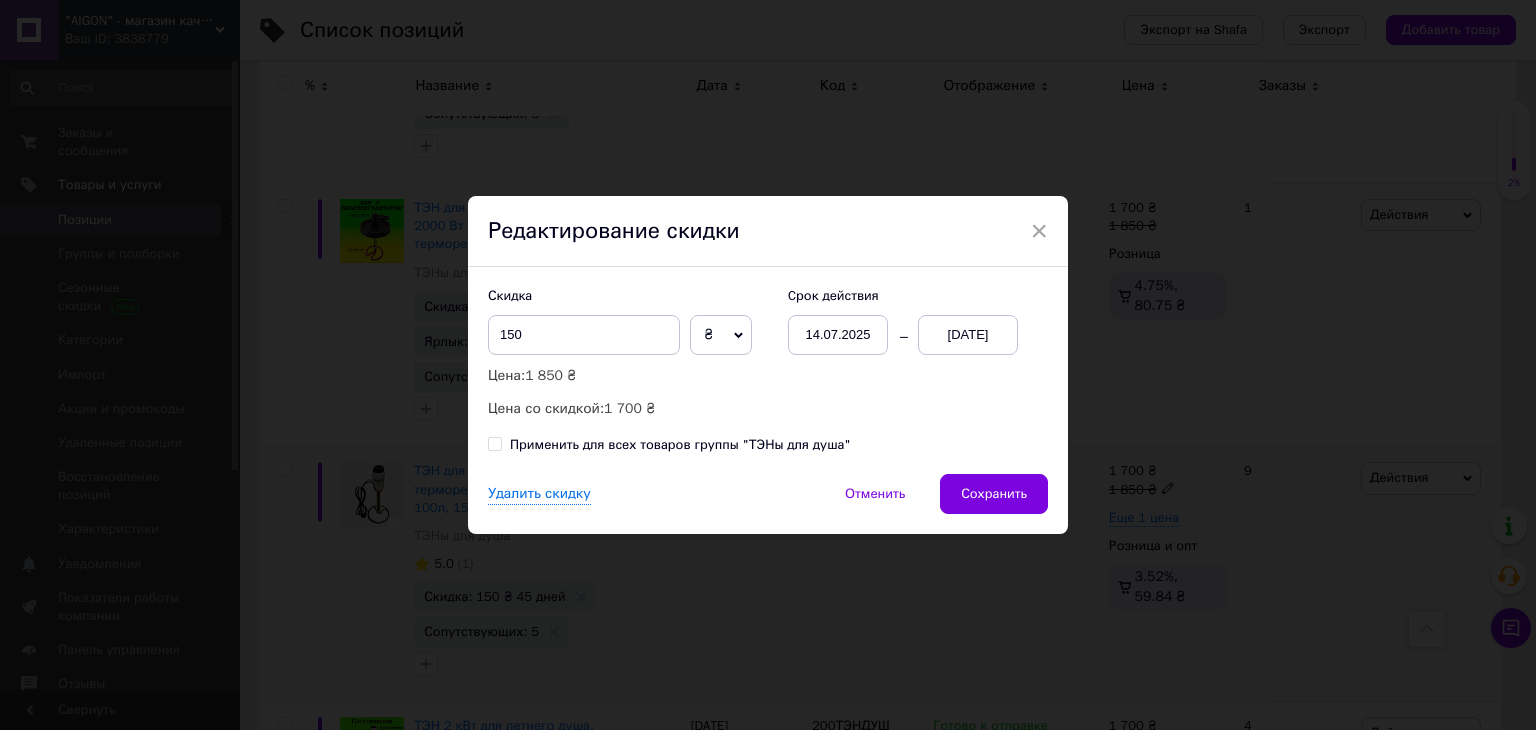 click on "× Редактирование скидки Скидка 150 ₴ % Цена:  1 850   ₴ Цена со скидкой:  1 700   ₴ Cрок действия [DATE] [DATE] Применить для всех товаров группы "ТЭНы для душа" Удалить скидку   Отменить   Сохранить" at bounding box center [768, 365] 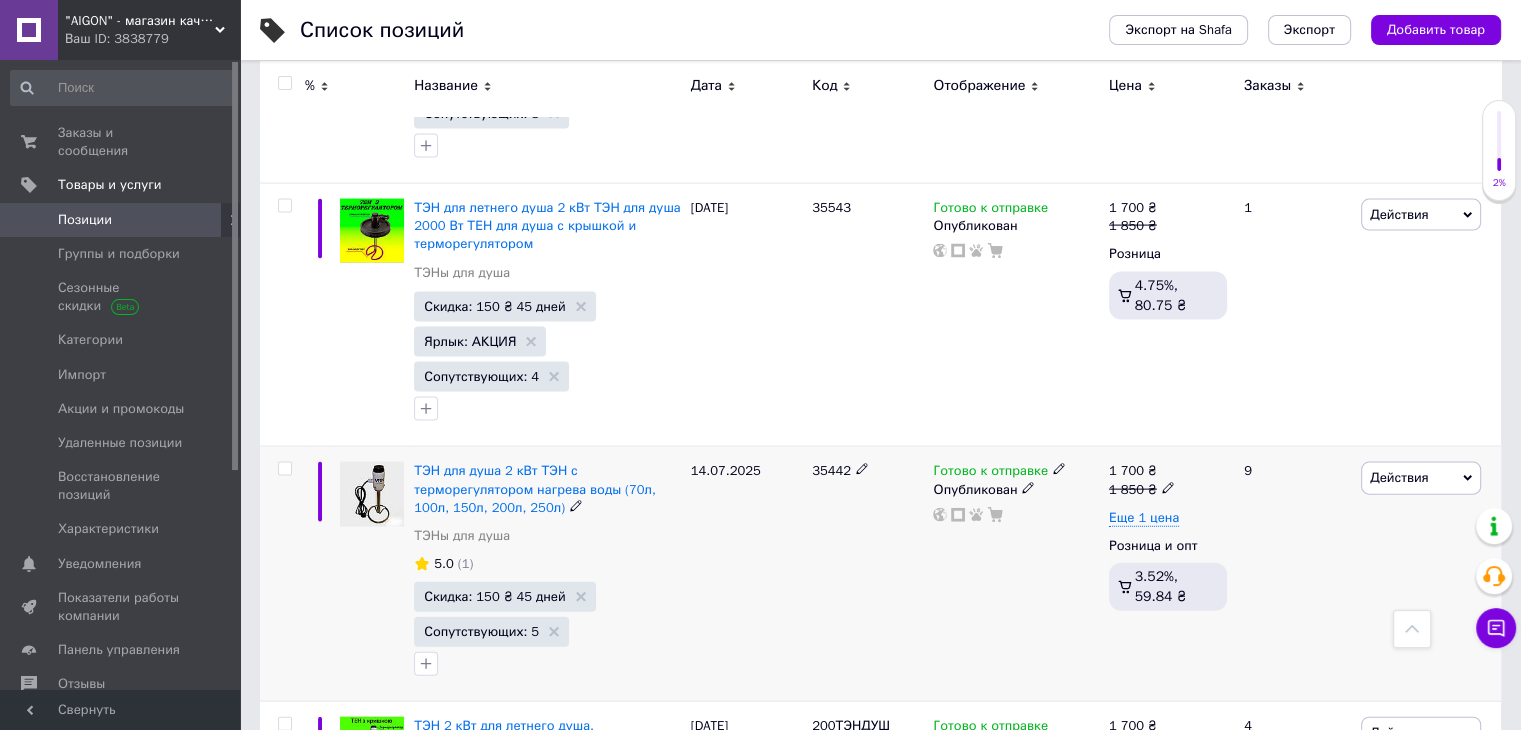 scroll, scrollTop: 0, scrollLeft: 343, axis: horizontal 